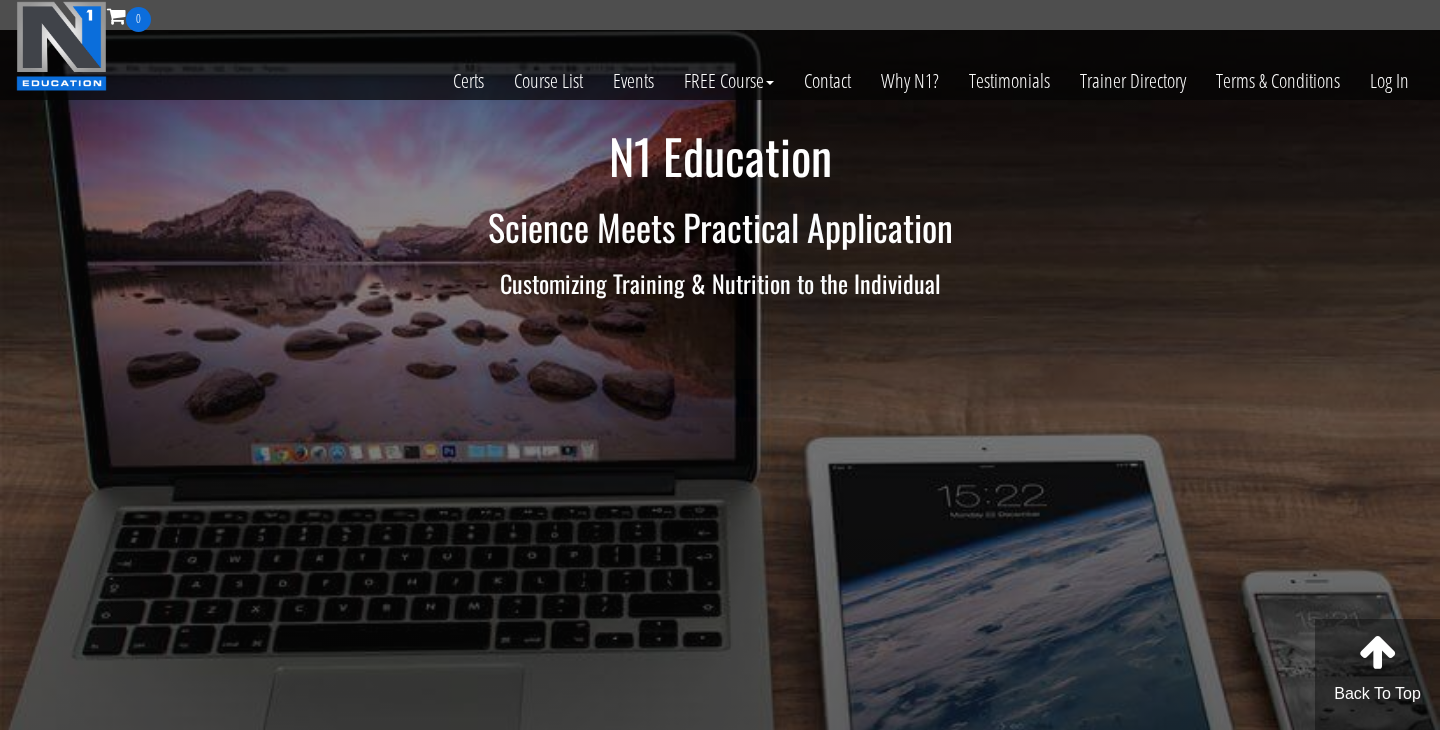 scroll, scrollTop: 0, scrollLeft: 0, axis: both 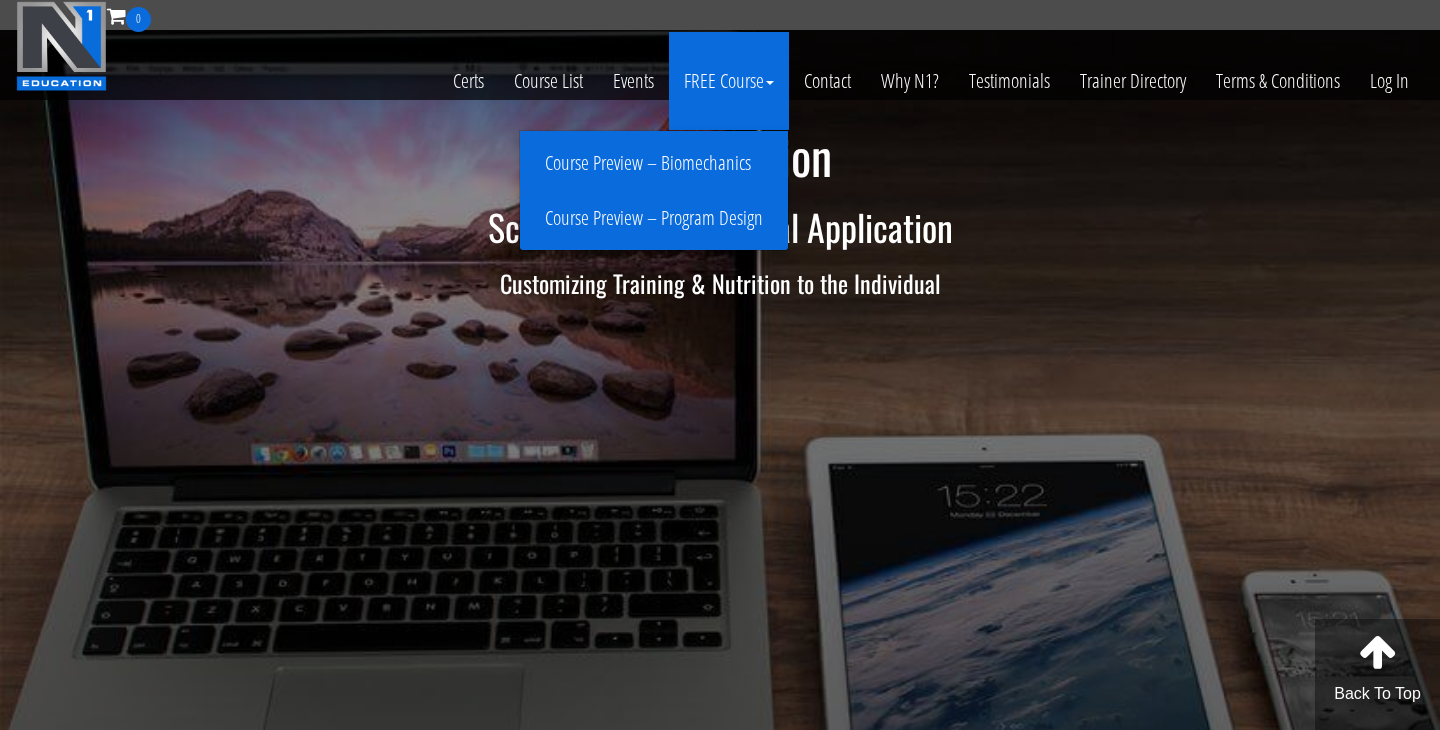 click on "Course Preview – Biomechanics" at bounding box center [654, 163] 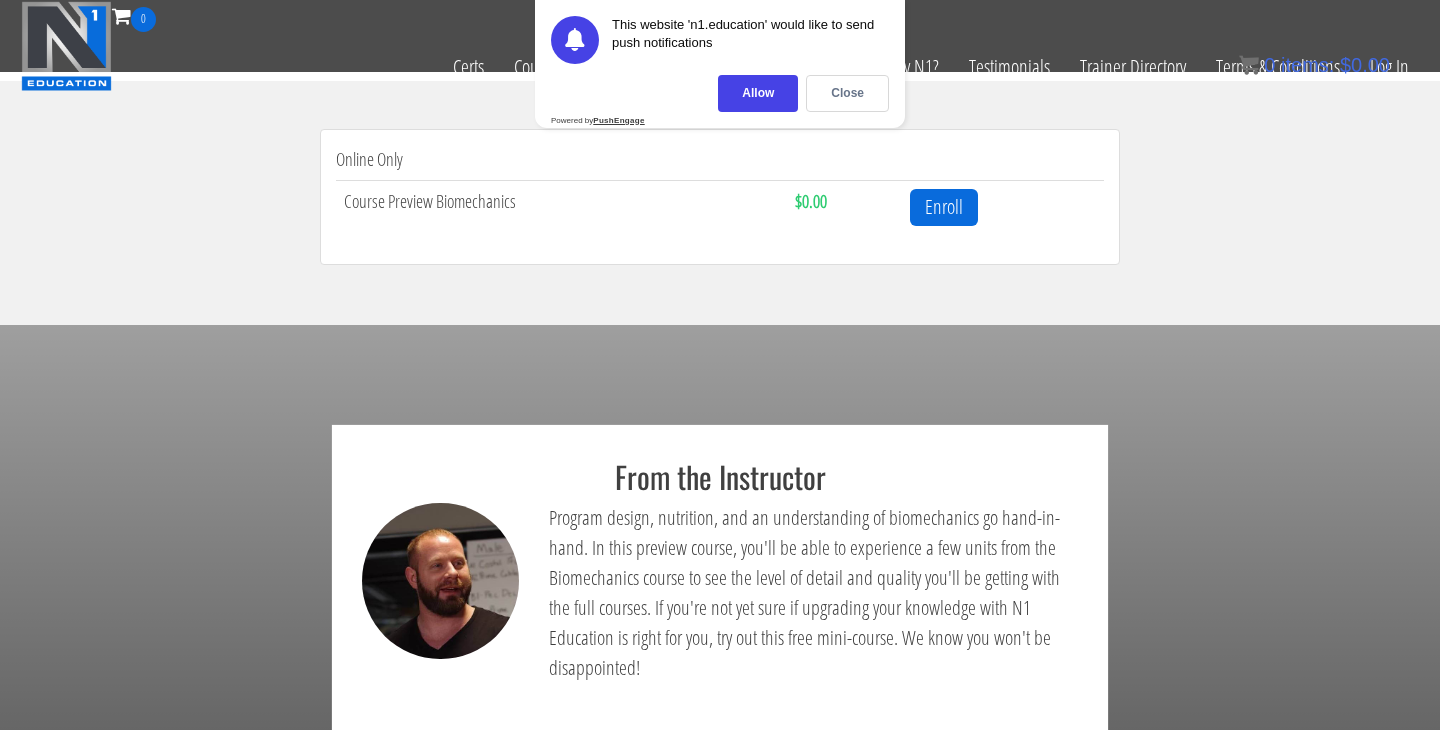scroll, scrollTop: 684, scrollLeft: 0, axis: vertical 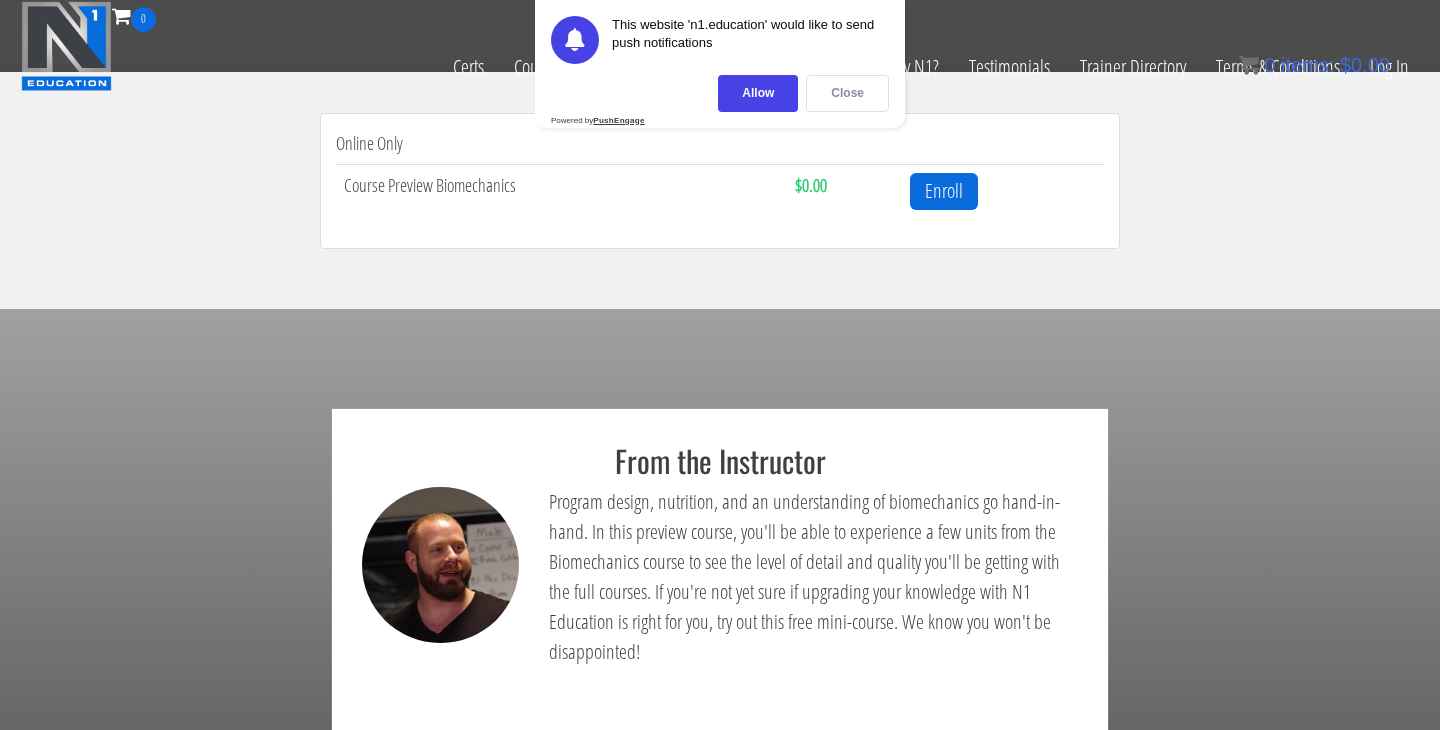 click on "Close" at bounding box center [847, 93] 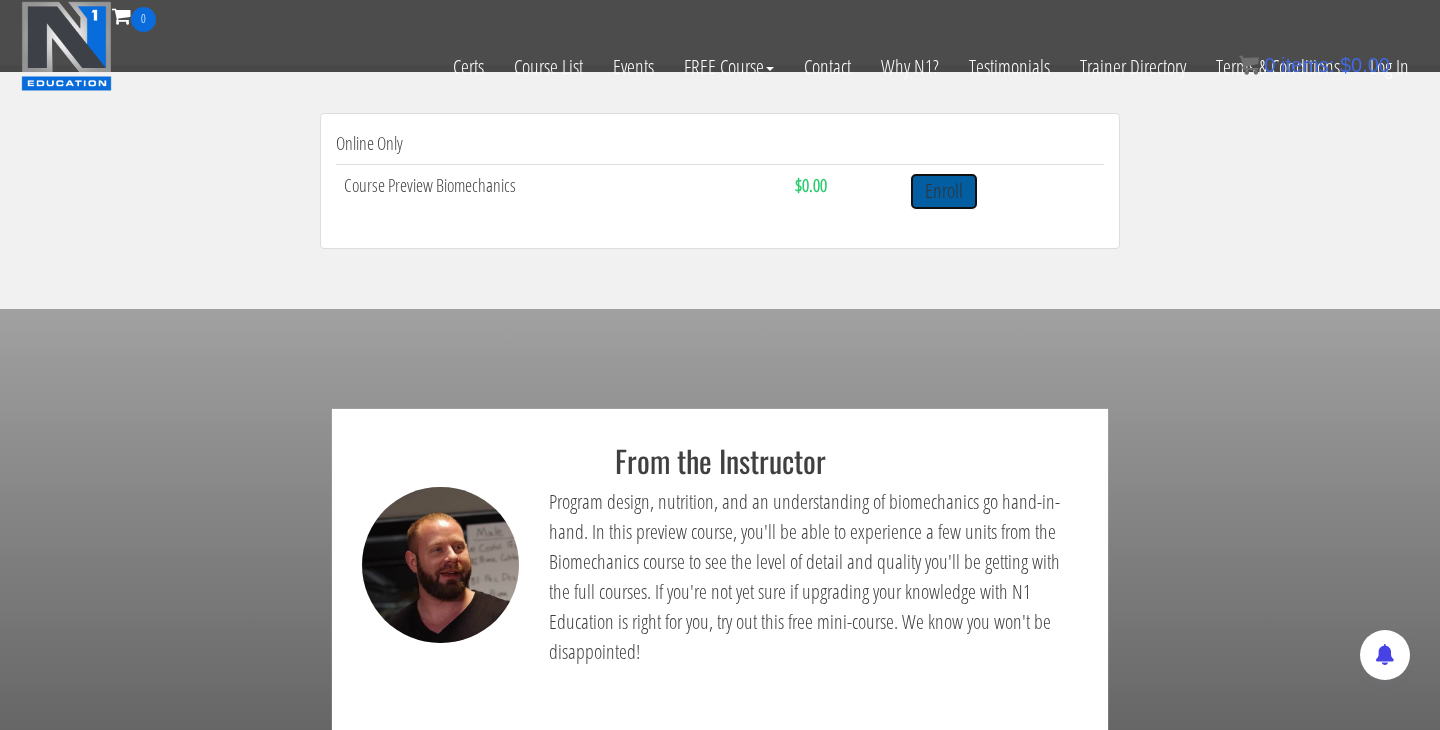 click on "Enroll" at bounding box center (944, 191) 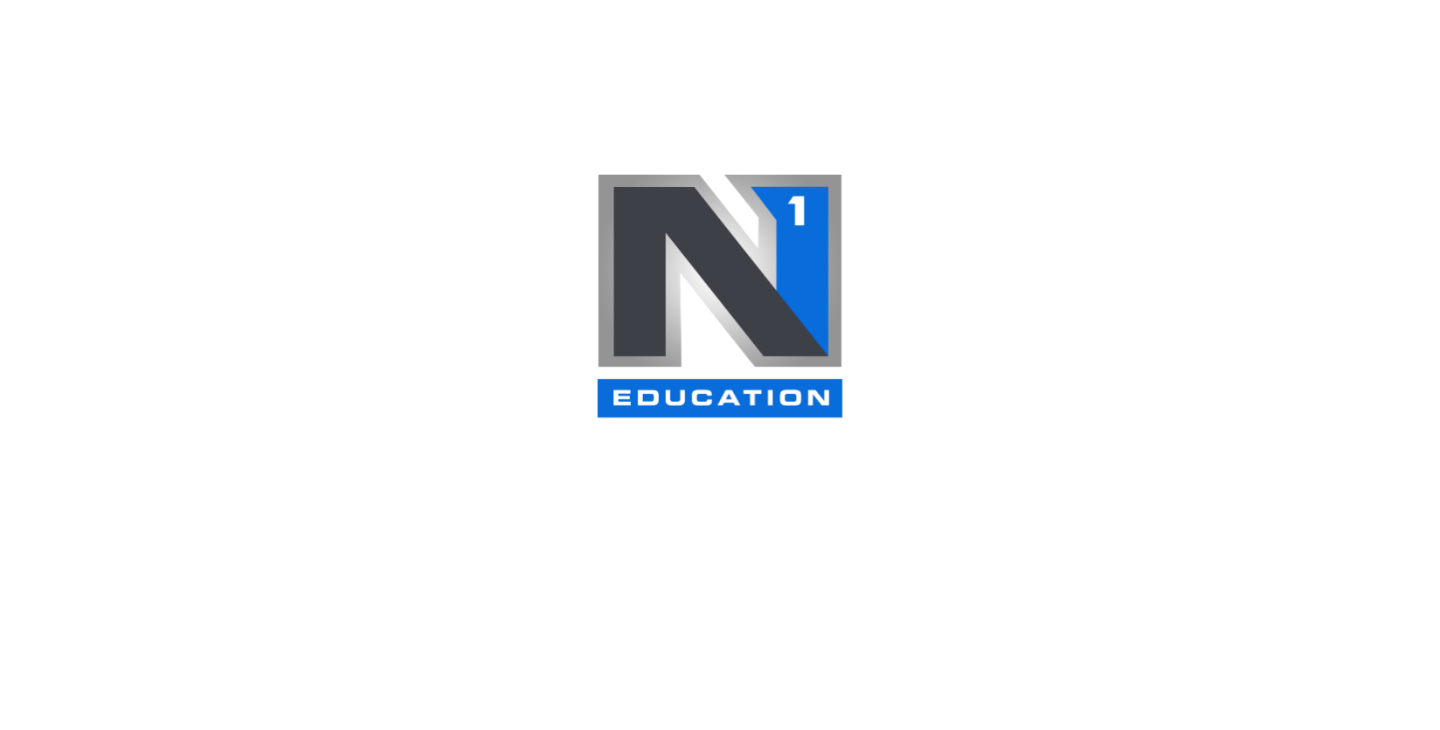 scroll, scrollTop: 0, scrollLeft: 0, axis: both 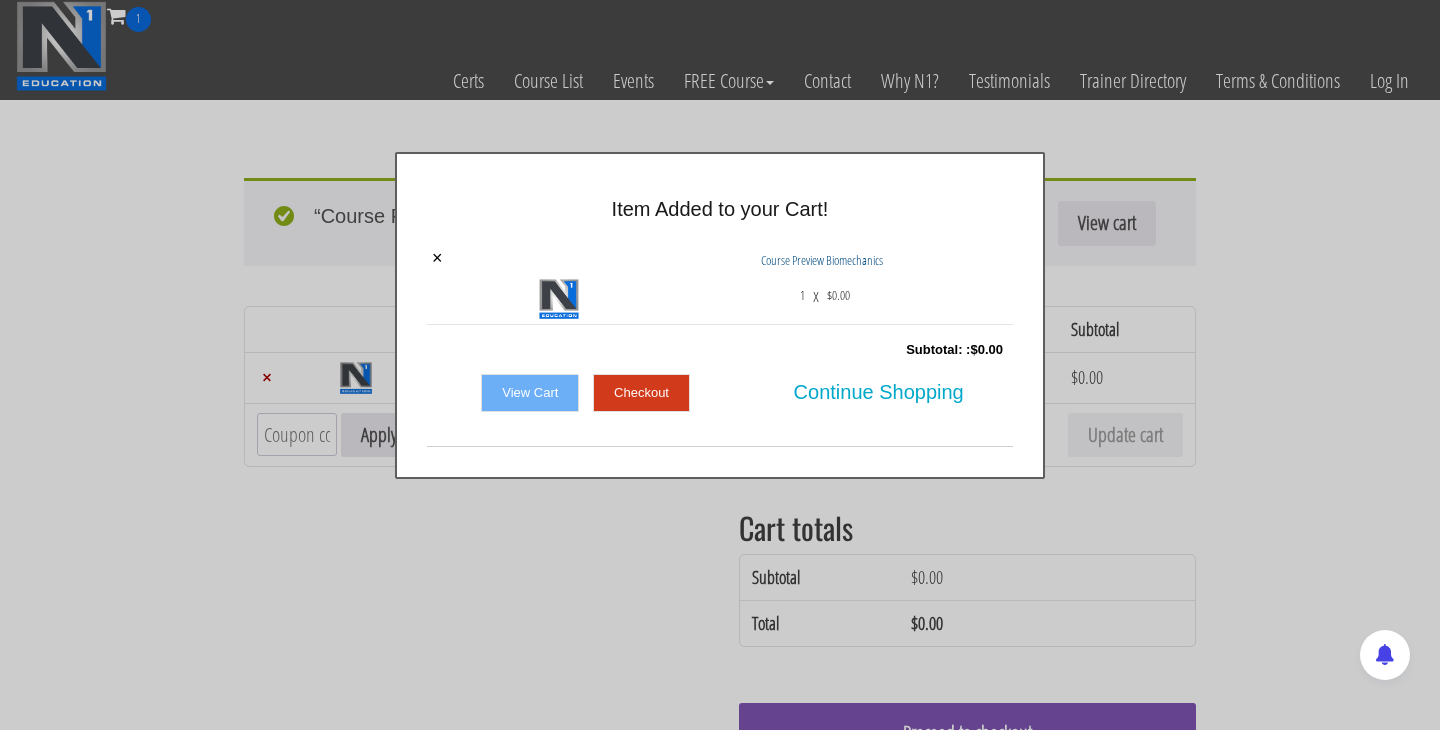 click on "×
Item Added to your Cart!
×
Course Preview Biomechanics
1
x
$ 0.00
Subtotal:            :  $ 0.00
View Cart
Checkout" at bounding box center (720, 315) 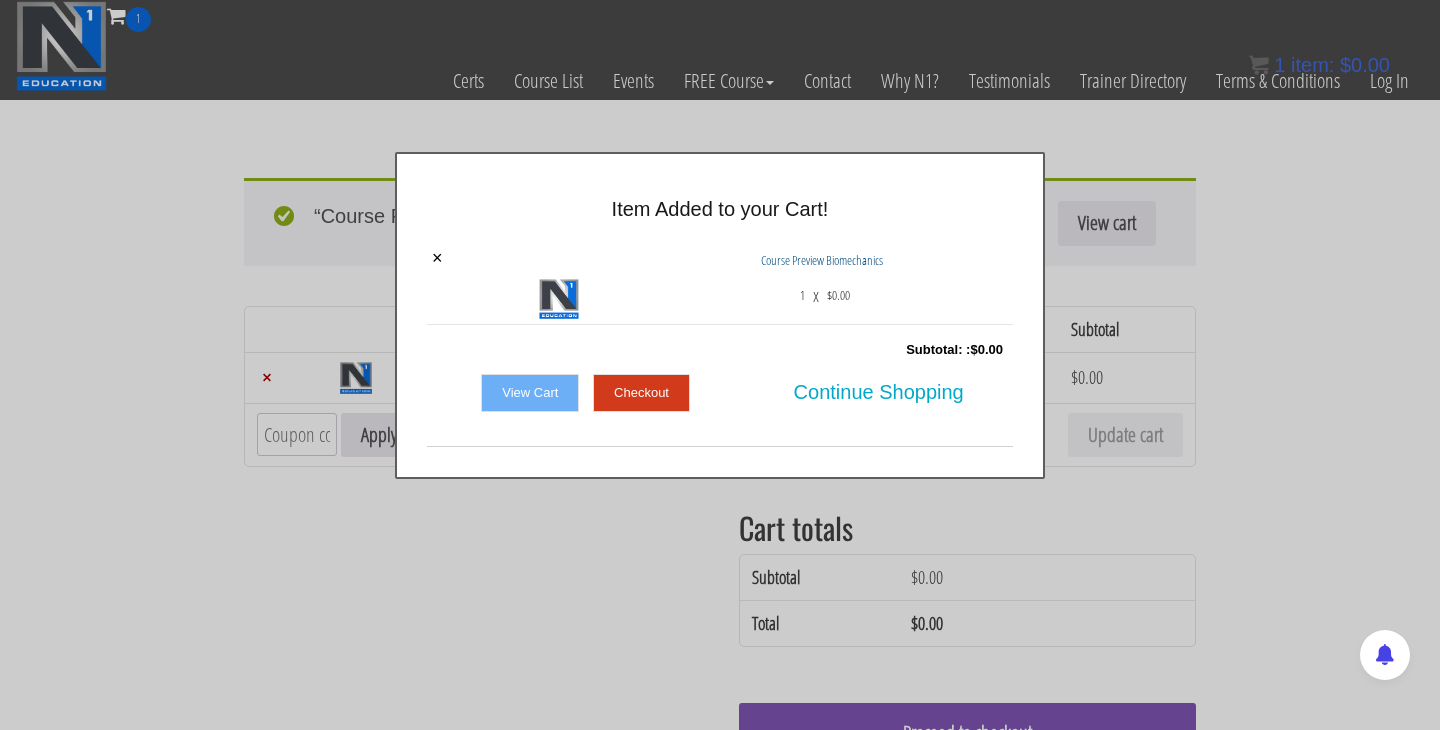click at bounding box center [720, 365] 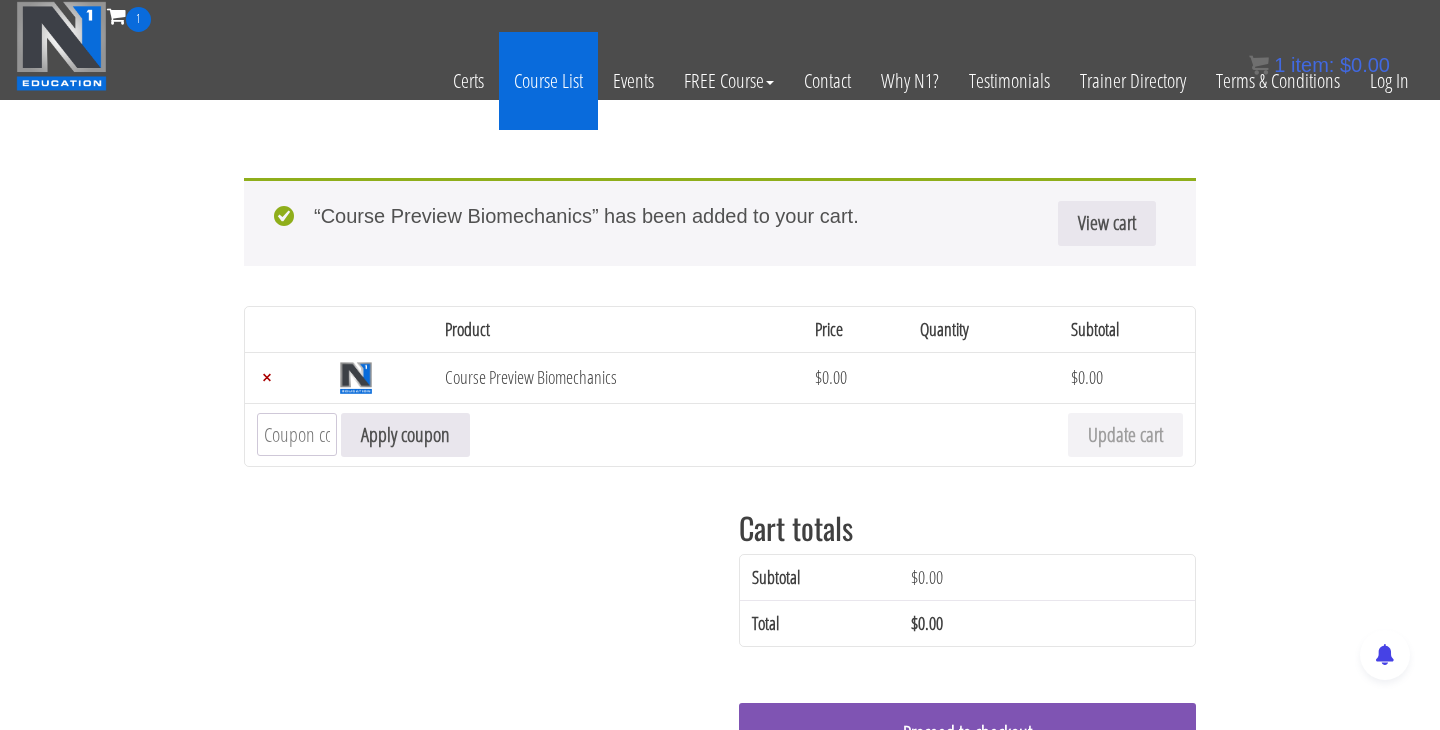 click on "Course List" at bounding box center (548, 81) 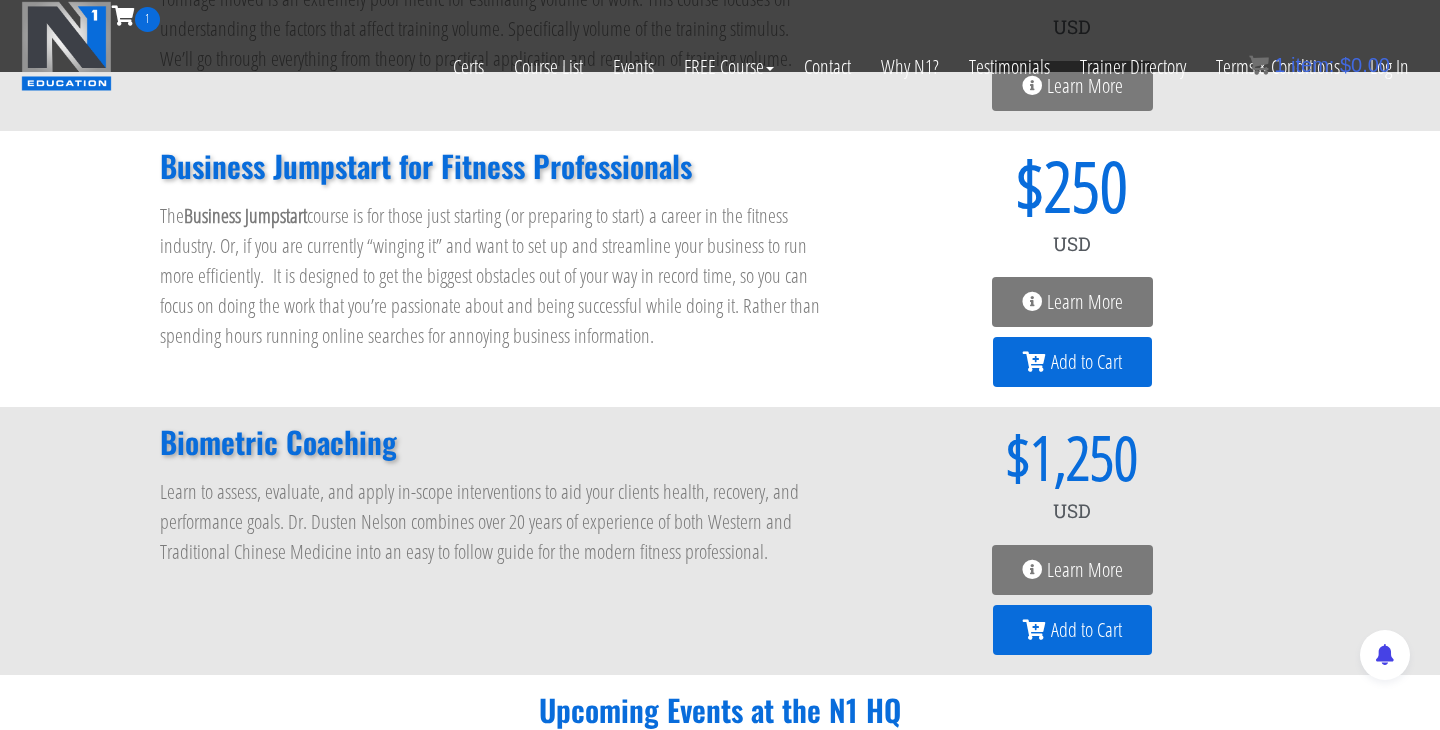 scroll, scrollTop: 1386, scrollLeft: 0, axis: vertical 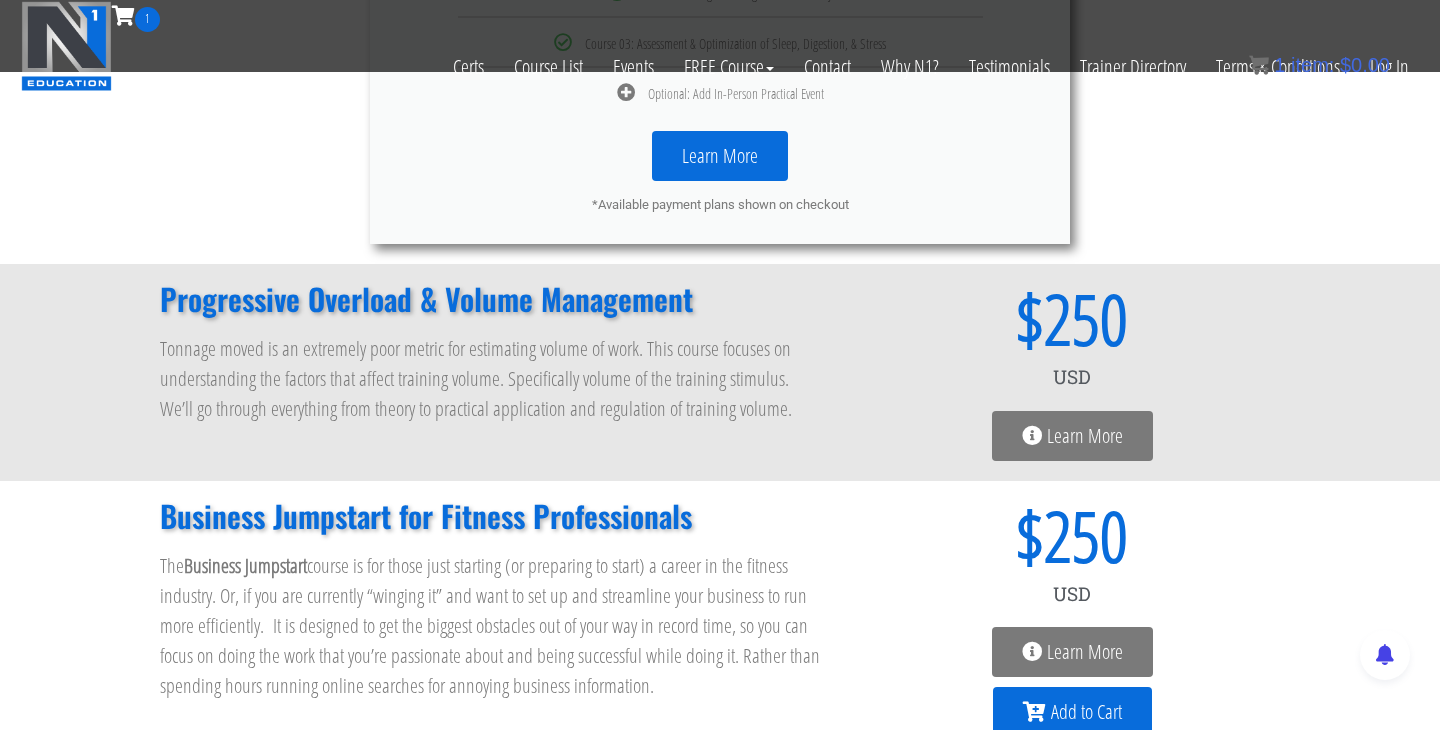 click on "Progressive Overload & Volume Management" at bounding box center [492, 299] 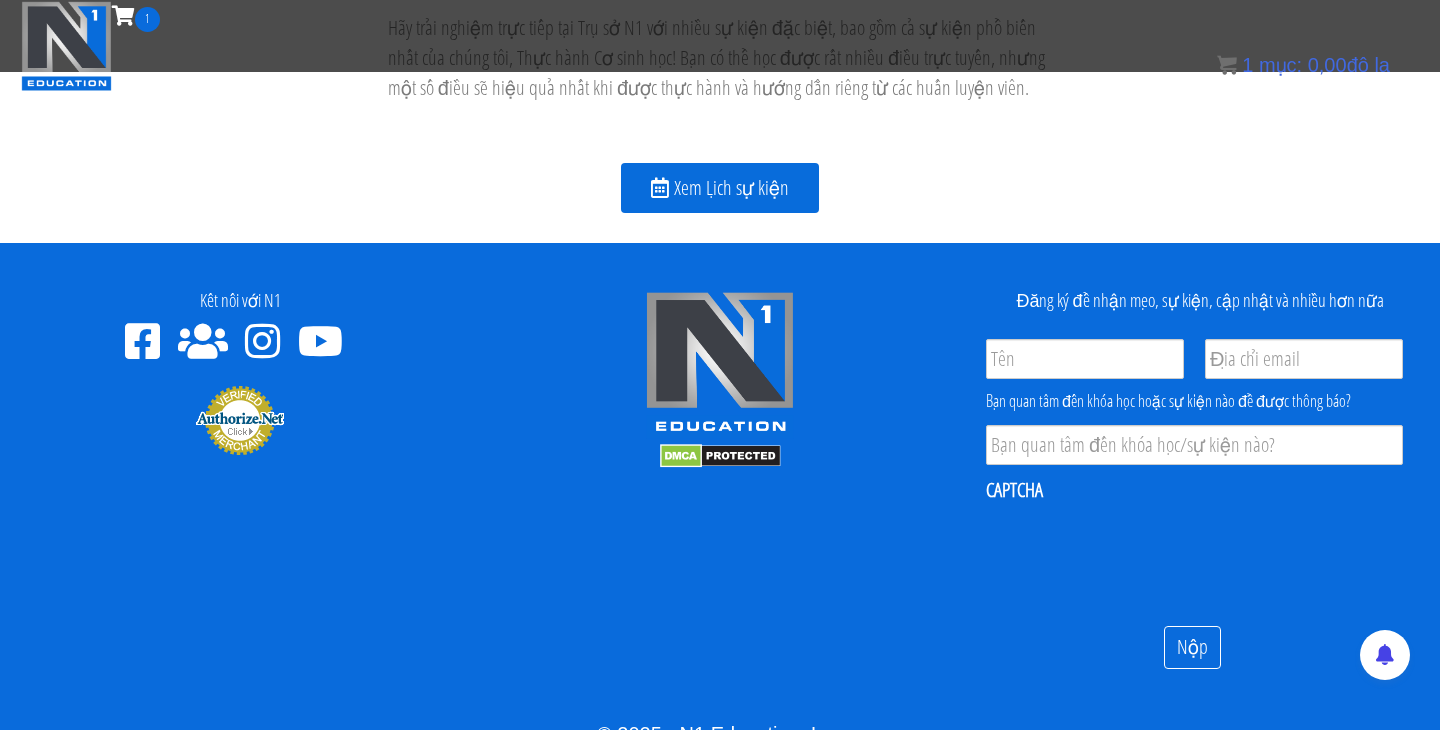 scroll, scrollTop: 2558, scrollLeft: 0, axis: vertical 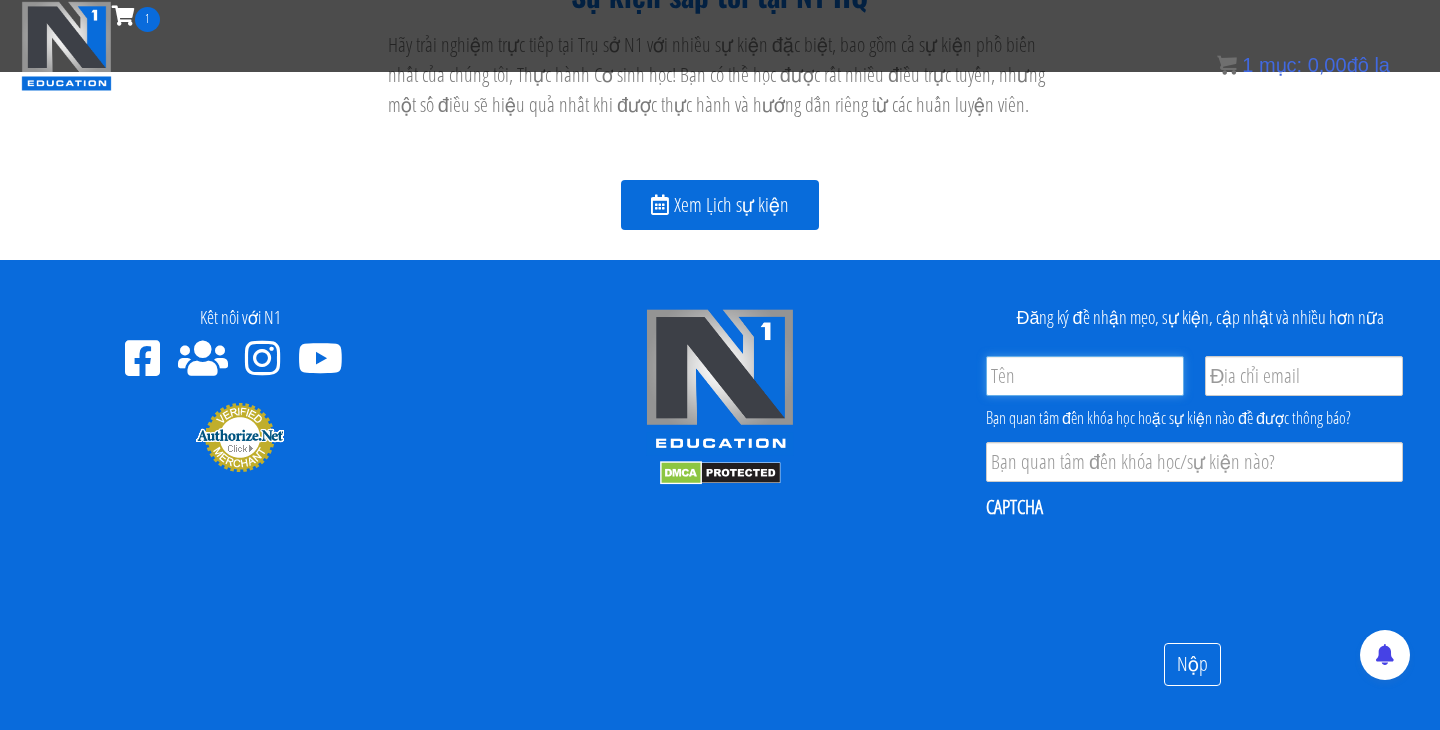 click on "Tên  *" at bounding box center (1085, 376) 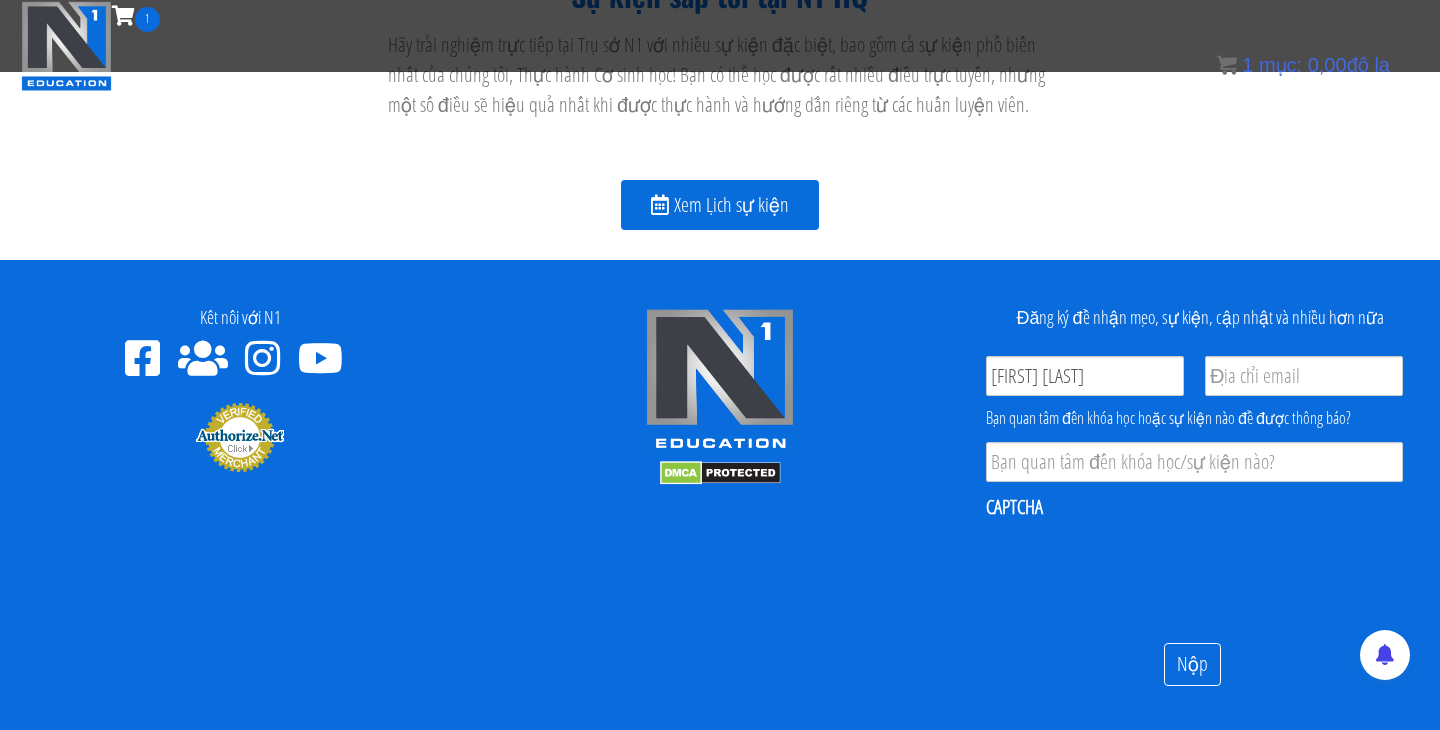 type on "vuhoangpham.opf@gmail.com" 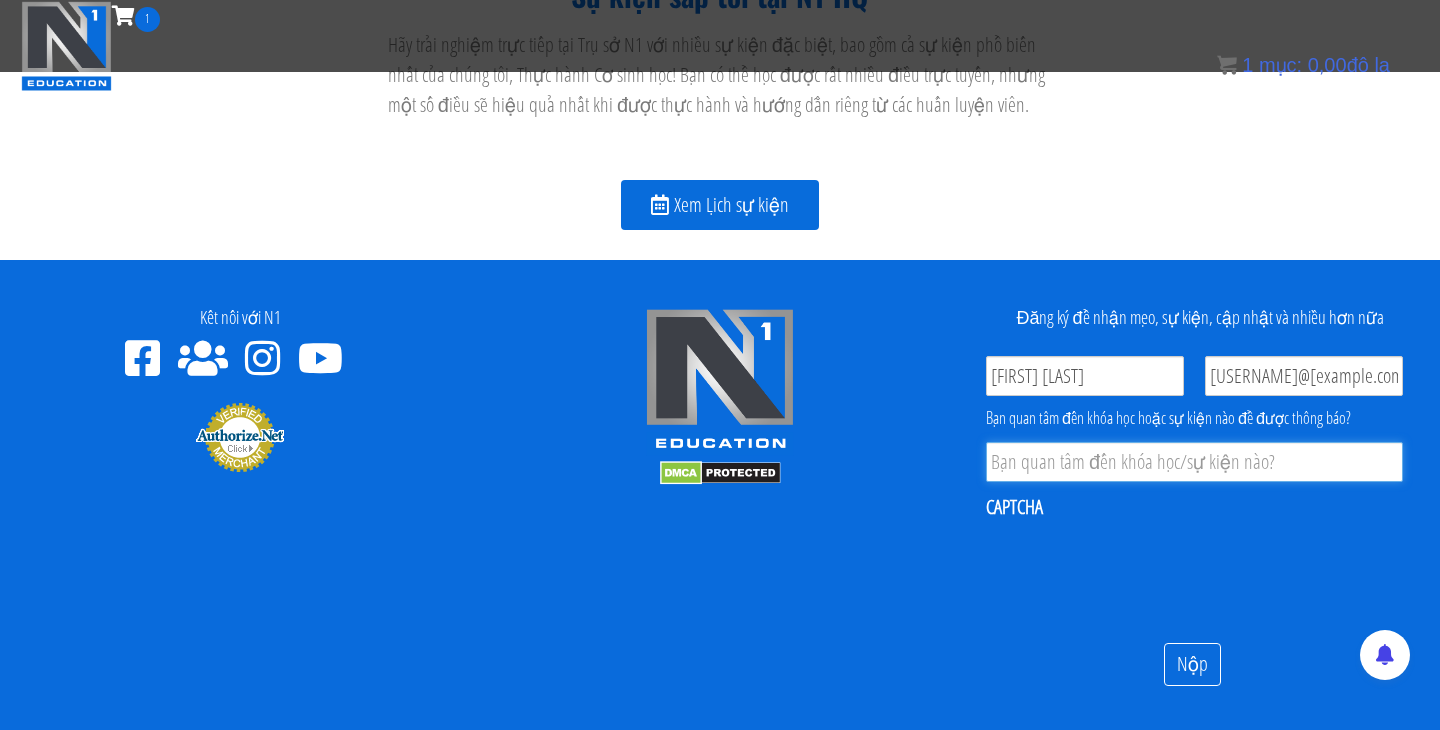 click on "Quan tâm đến sản phẩm  *" at bounding box center [1194, 462] 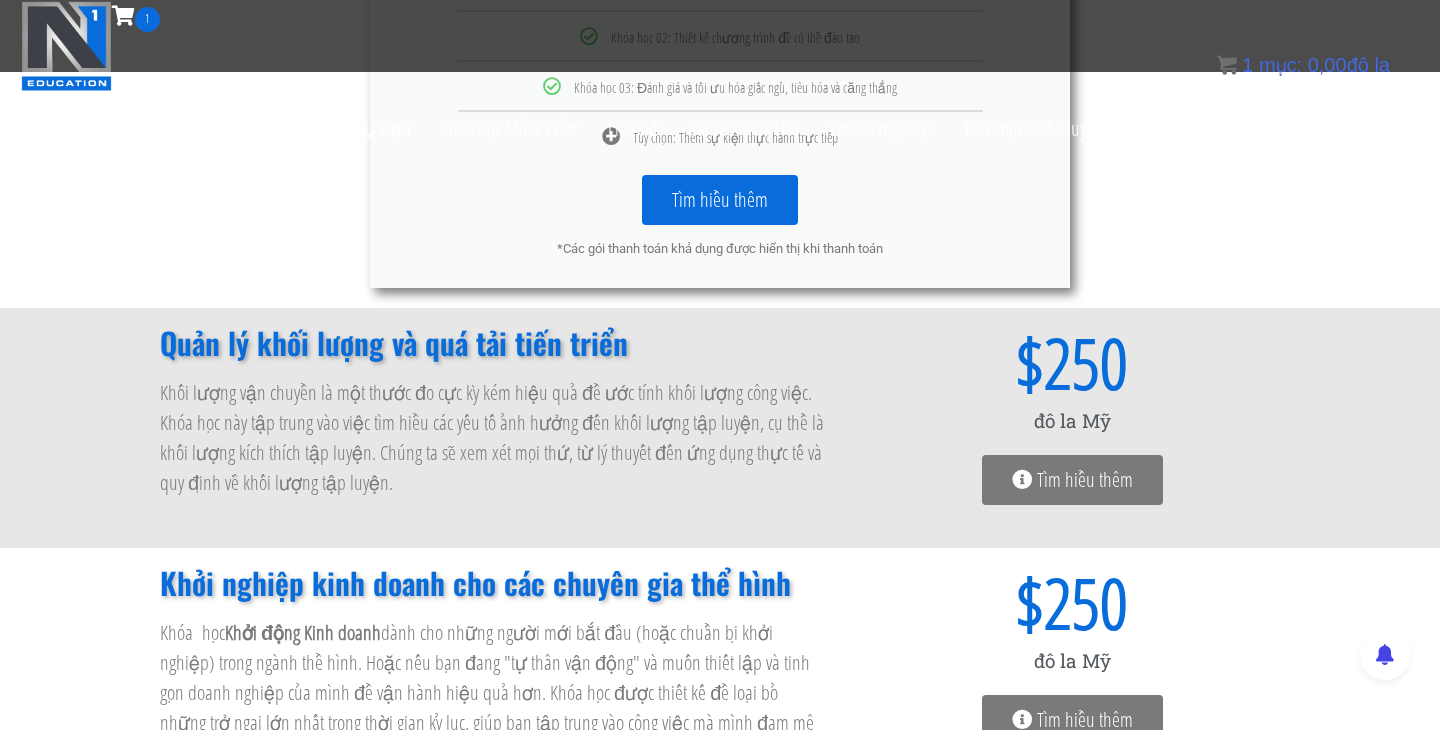 scroll, scrollTop: 1342, scrollLeft: 0, axis: vertical 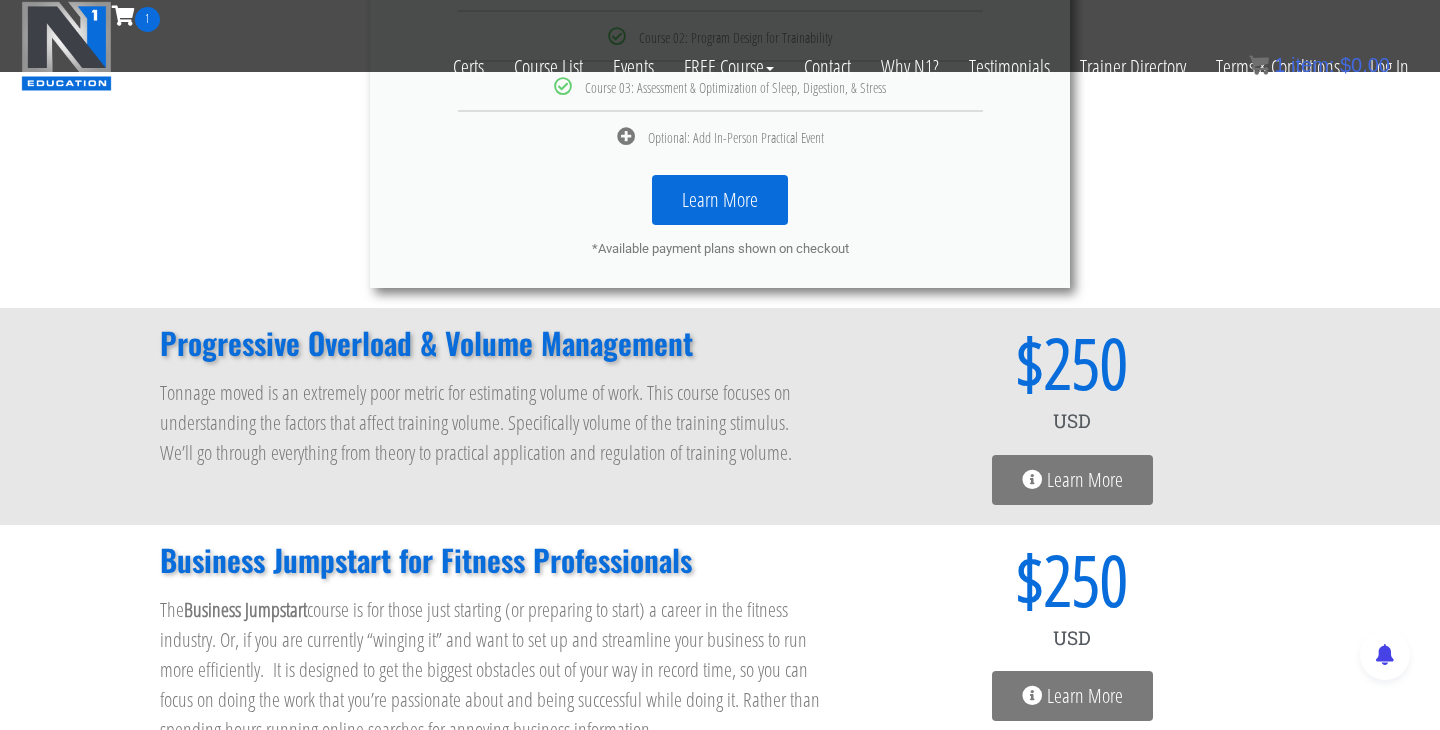 click on "Tonnage moved is an extremely poor metric for estimating volume of work. This course focuses on understanding the factors that affect training volume. Specifically volume of the training stimulus. We’ll go through everything from theory to practical application and regulation of training volume." at bounding box center (492, 423) 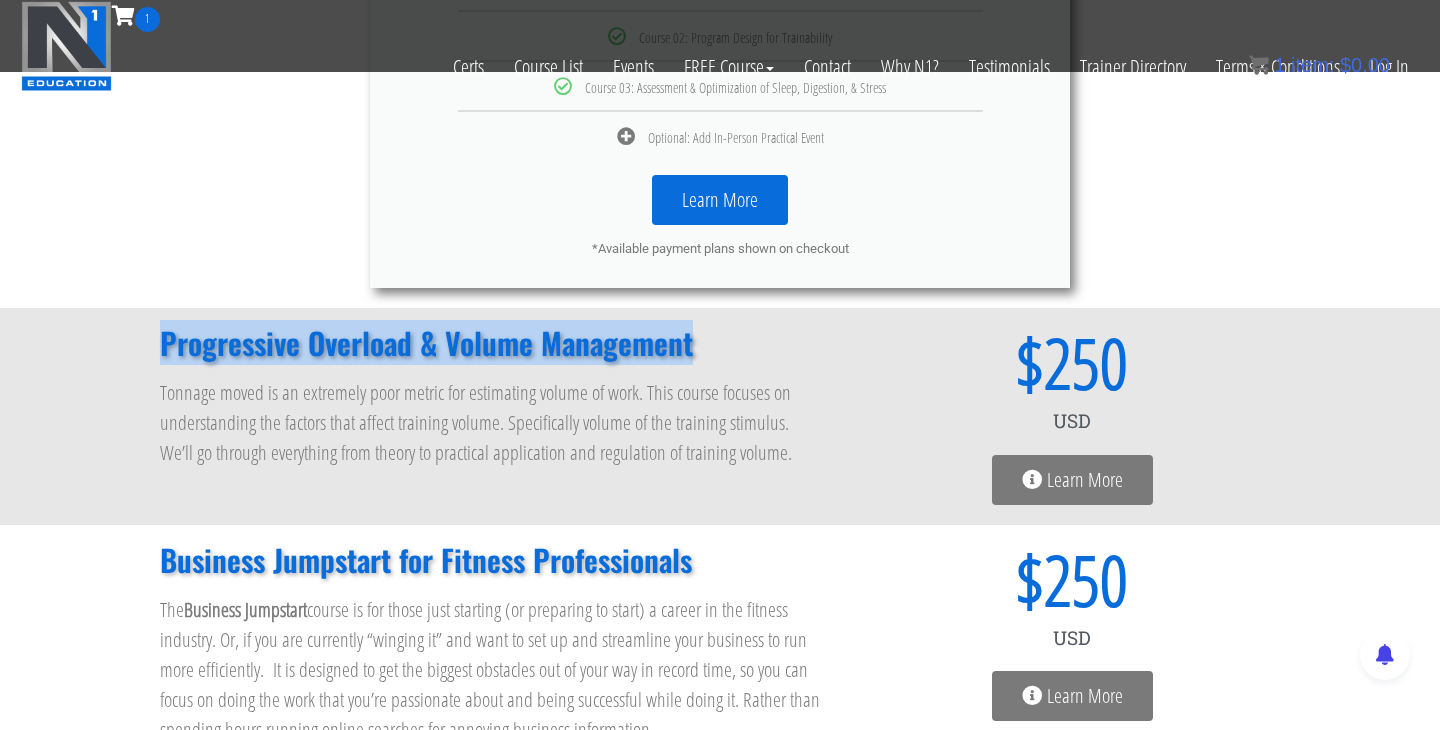 drag, startPoint x: 710, startPoint y: 343, endPoint x: 110, endPoint y: 341, distance: 600.00336 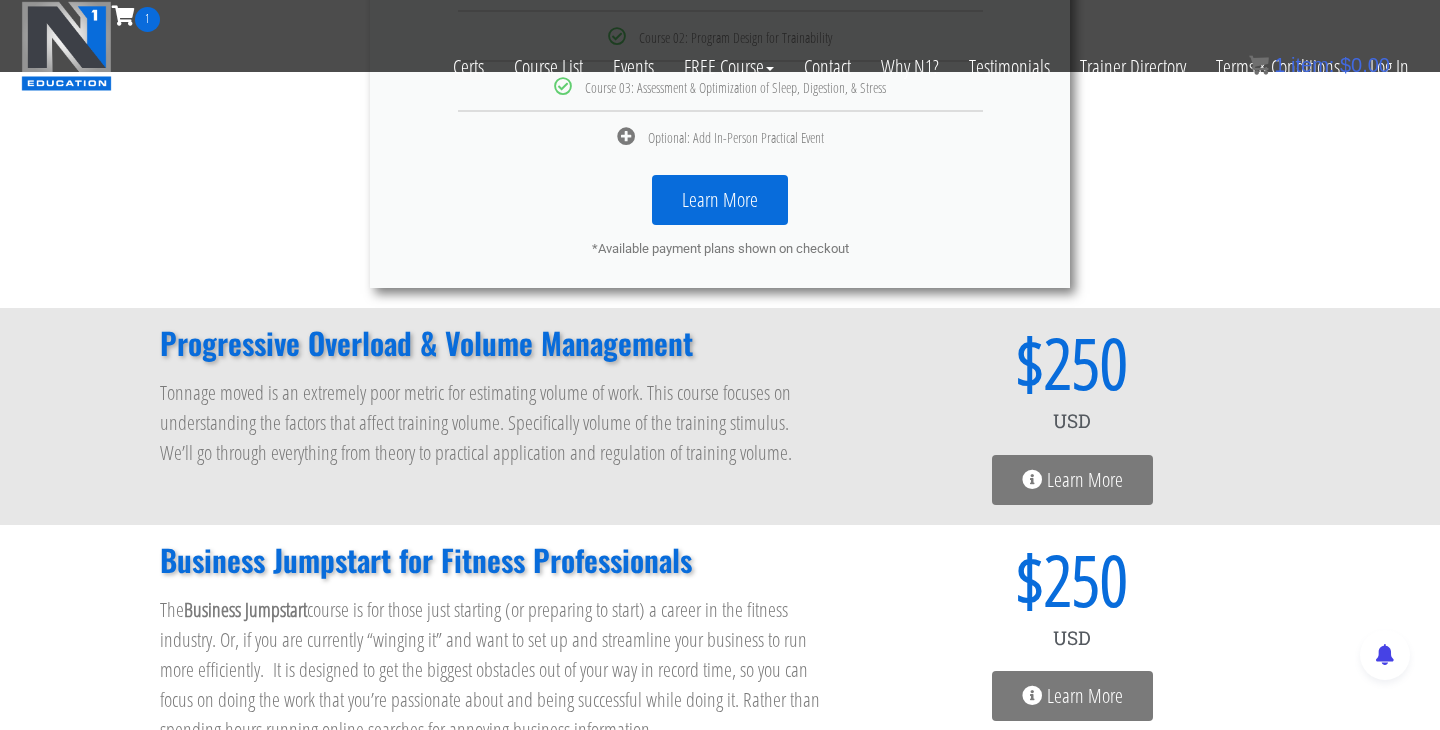scroll, scrollTop: 2589, scrollLeft: 0, axis: vertical 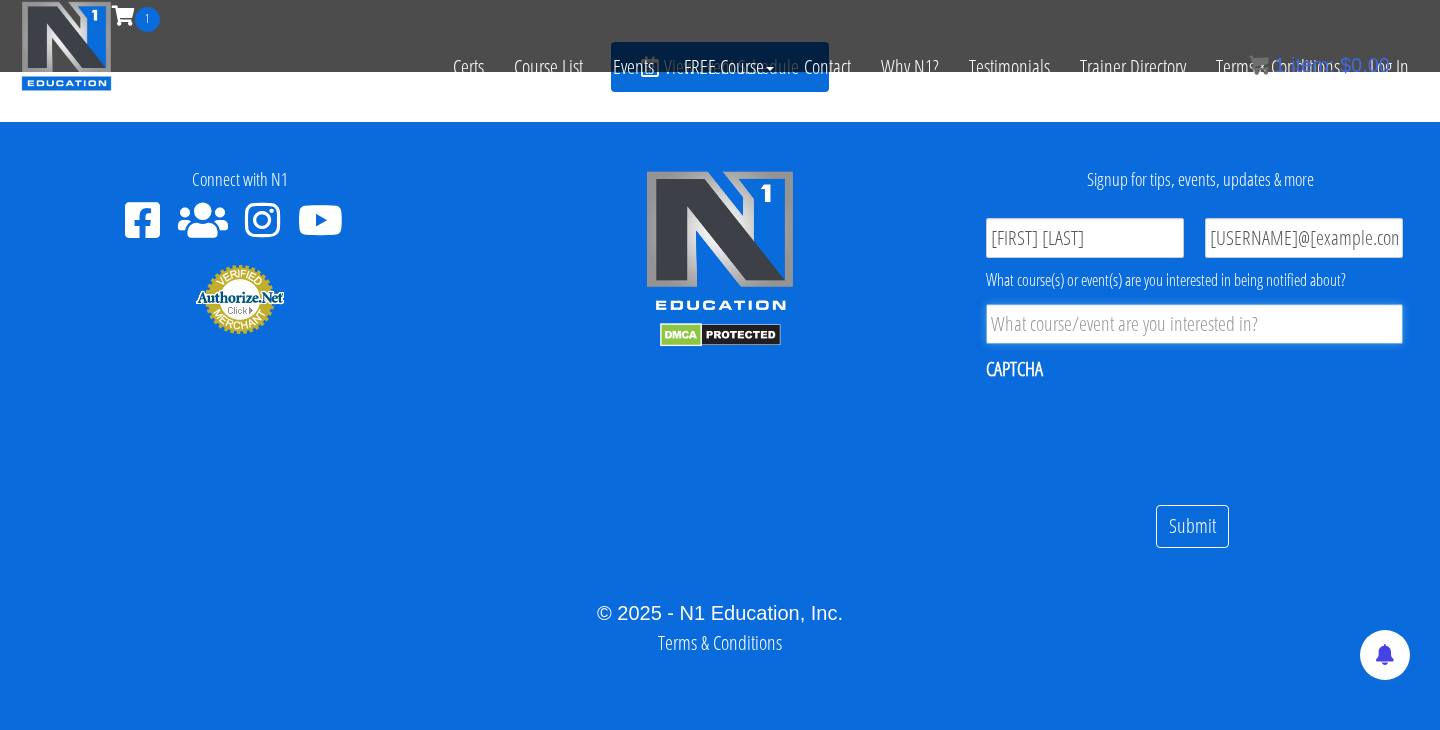 click on "Product Interest *" at bounding box center (1194, 324) 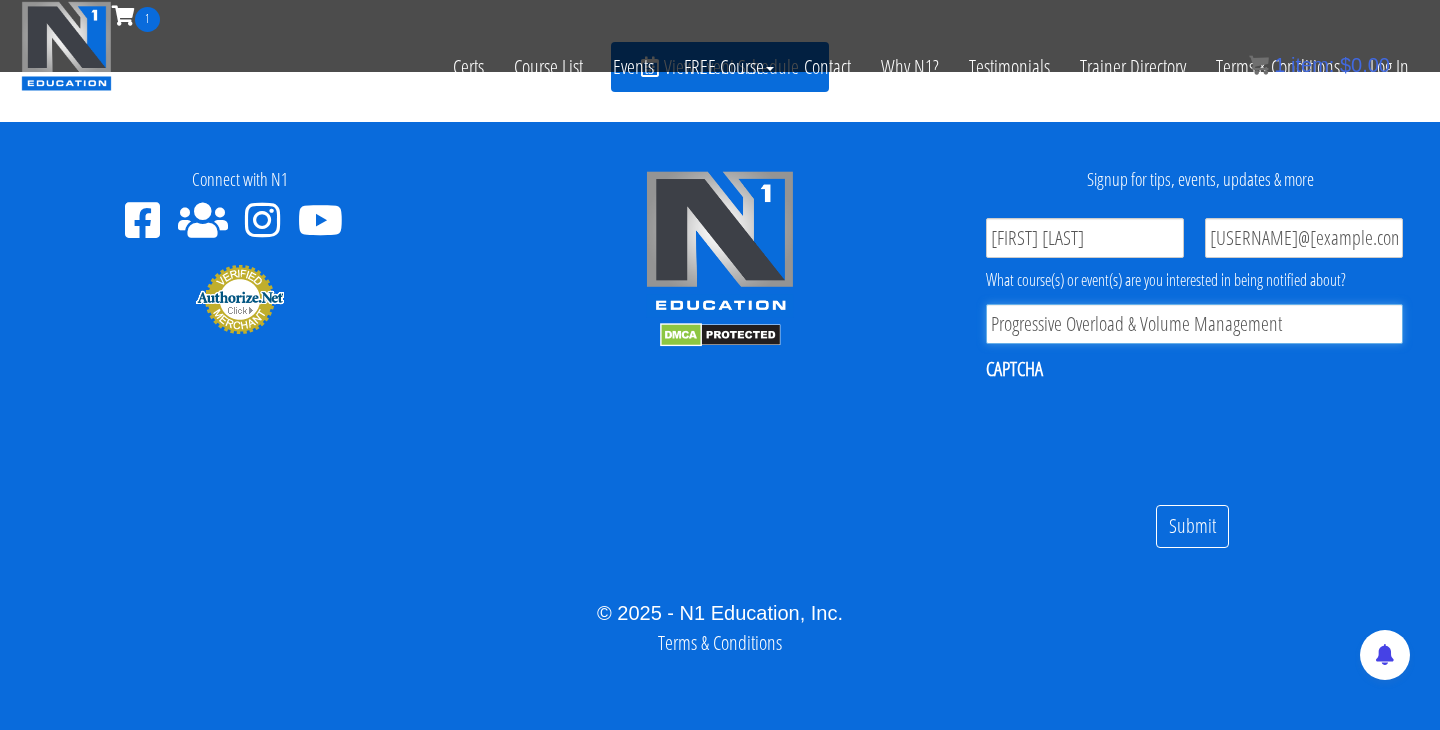 type on "Progressive Overload & Volume Management" 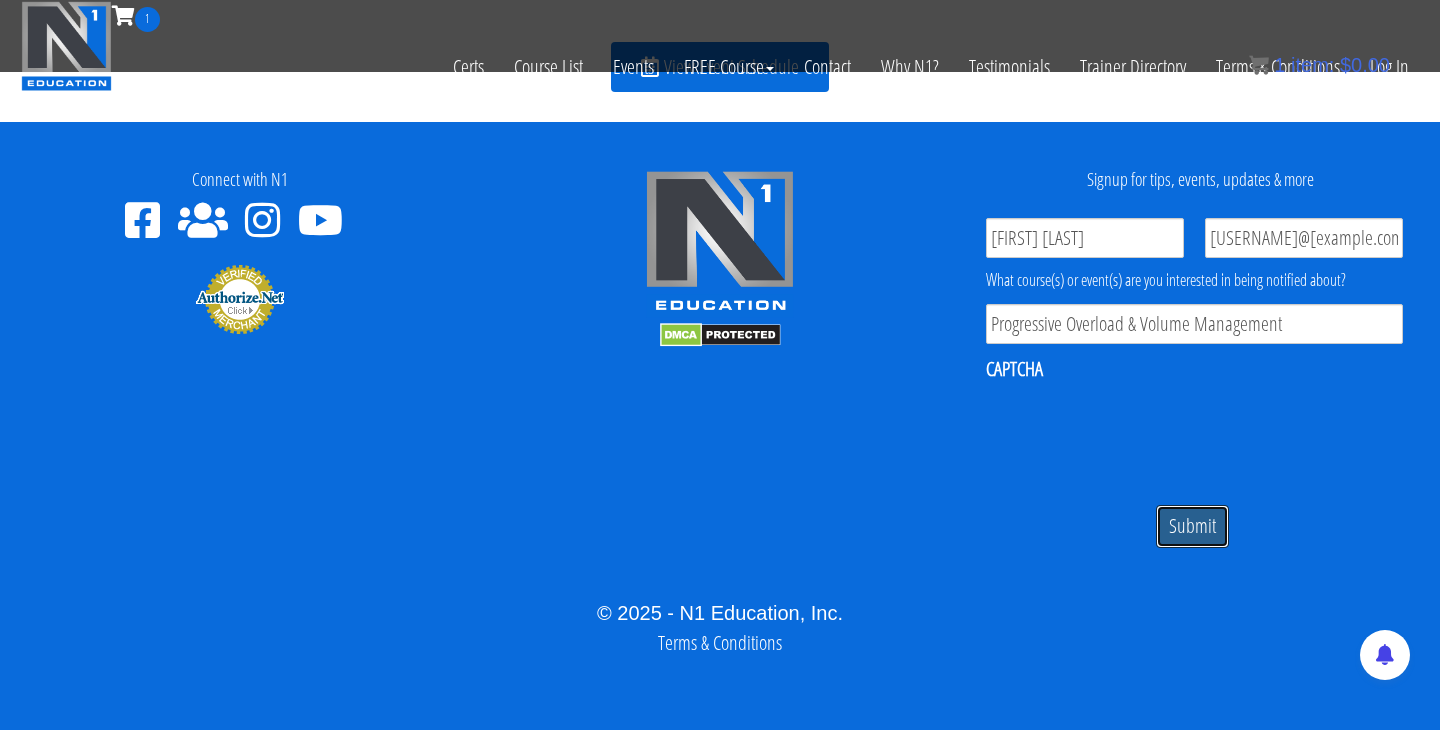 click on "Submit" at bounding box center (1192, 526) 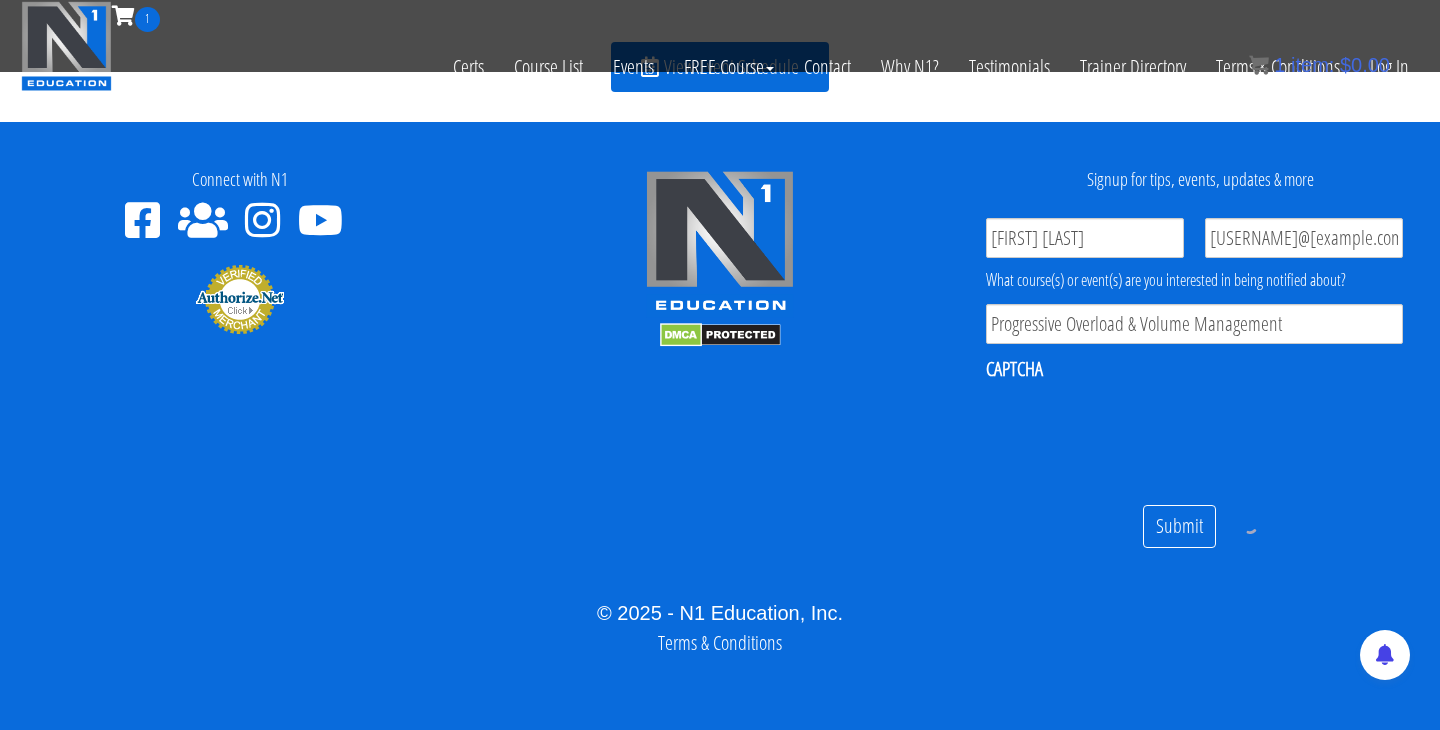 click on "Submit" at bounding box center [1200, 523] 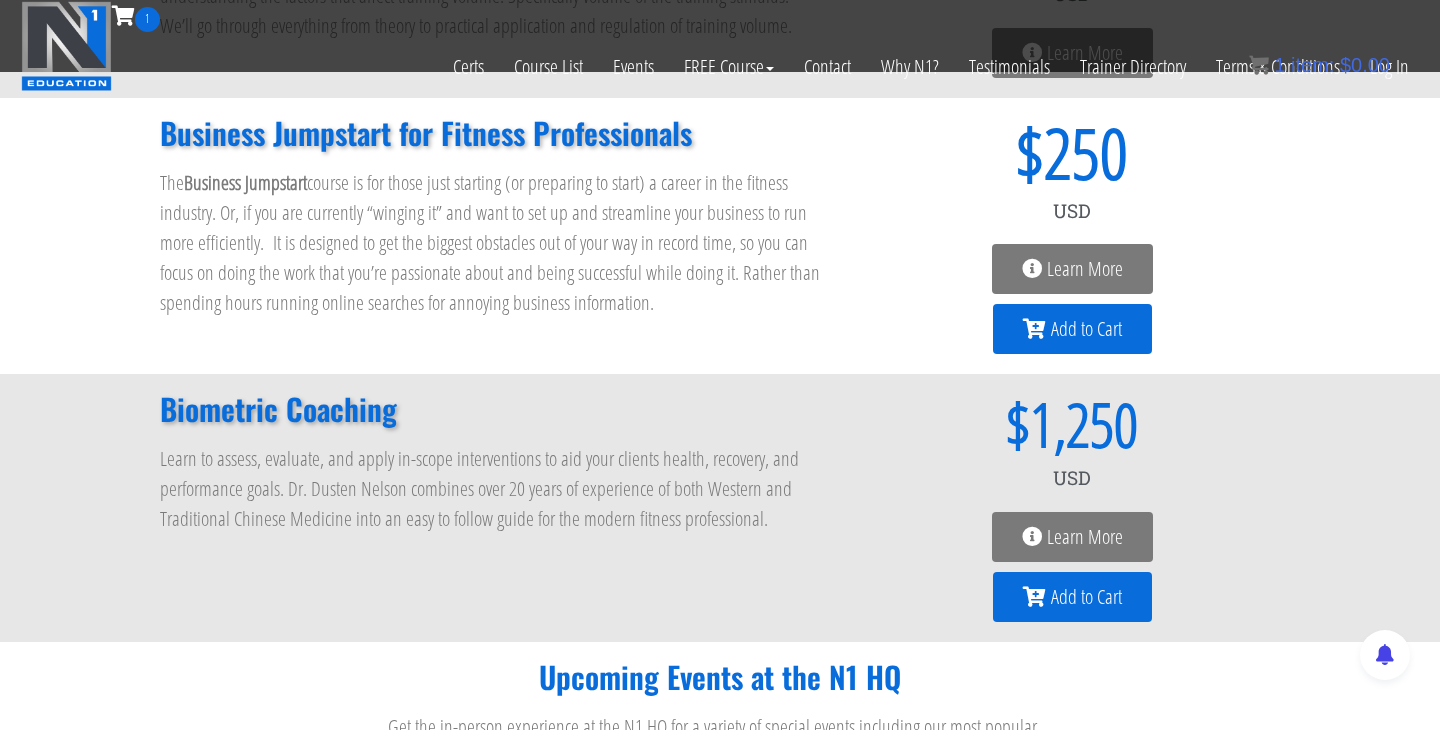 scroll, scrollTop: 1665, scrollLeft: 0, axis: vertical 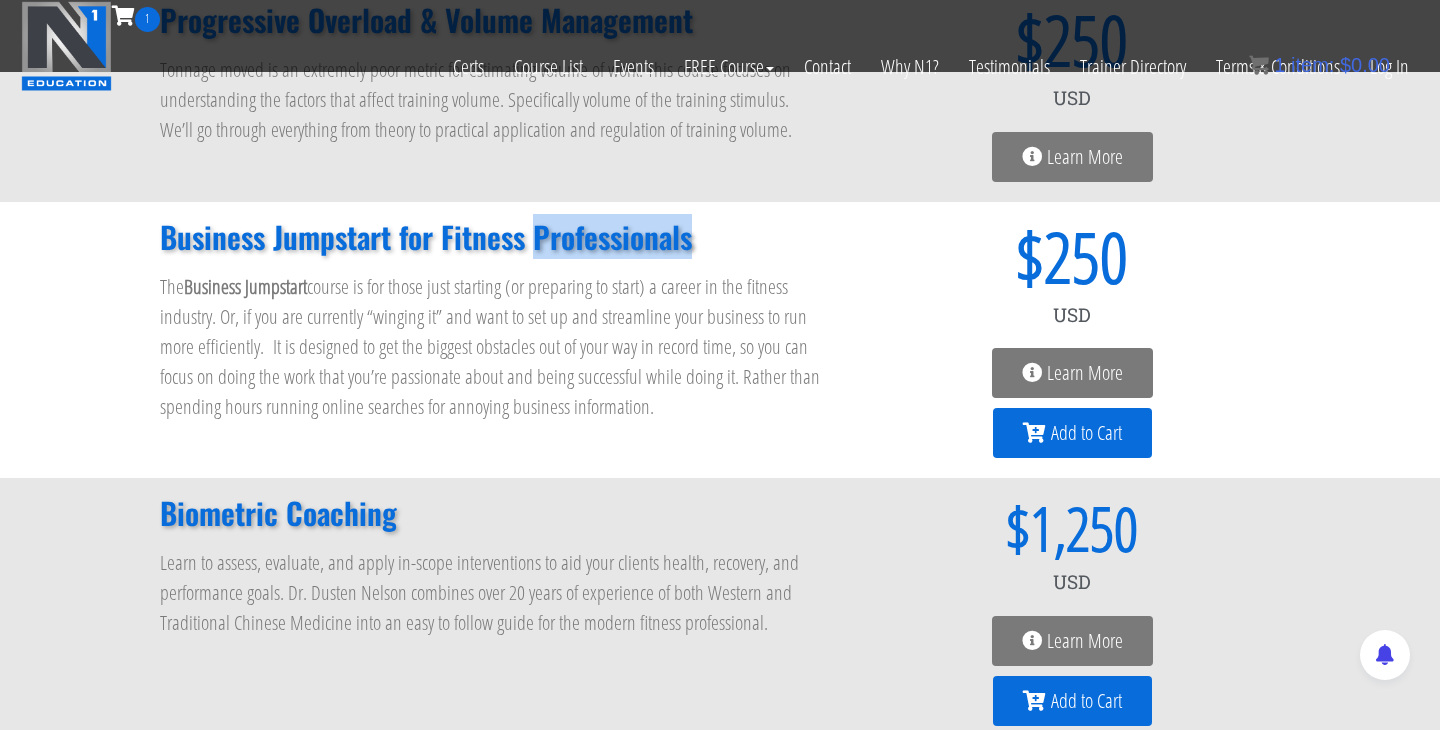 click on "The  Business Jumpstart  course is for those just starting (or preparing to start) a career in the fitness industry. Or, if you are currently “winging it” and want to set up and streamline your business to run more efficiently.  It is designed to get the biggest obstacles out of your way in record time, so you can focus on doing the work that you’re passionate about and being successful while doing it. Rather than spending hours running online searches for annoying business information." at bounding box center (492, 362) 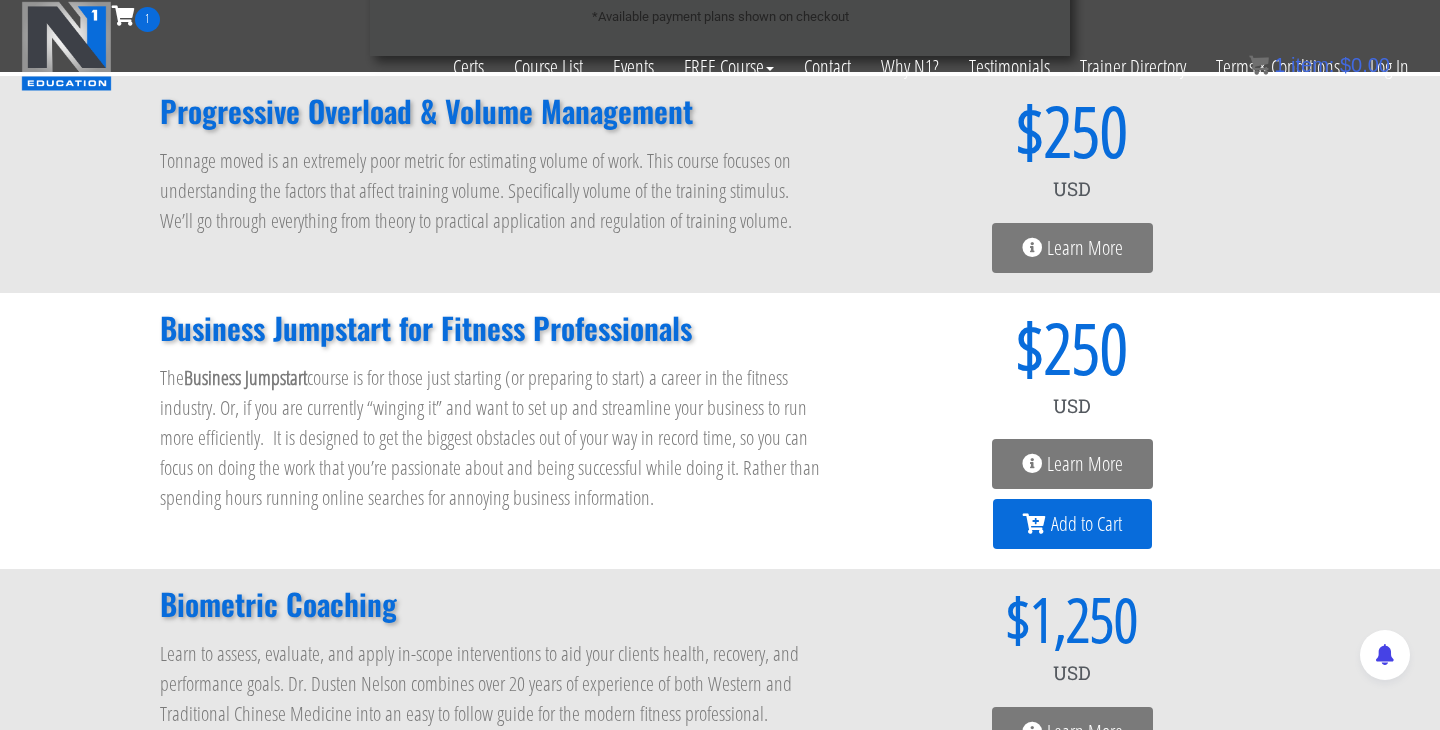 scroll, scrollTop: 1463, scrollLeft: 0, axis: vertical 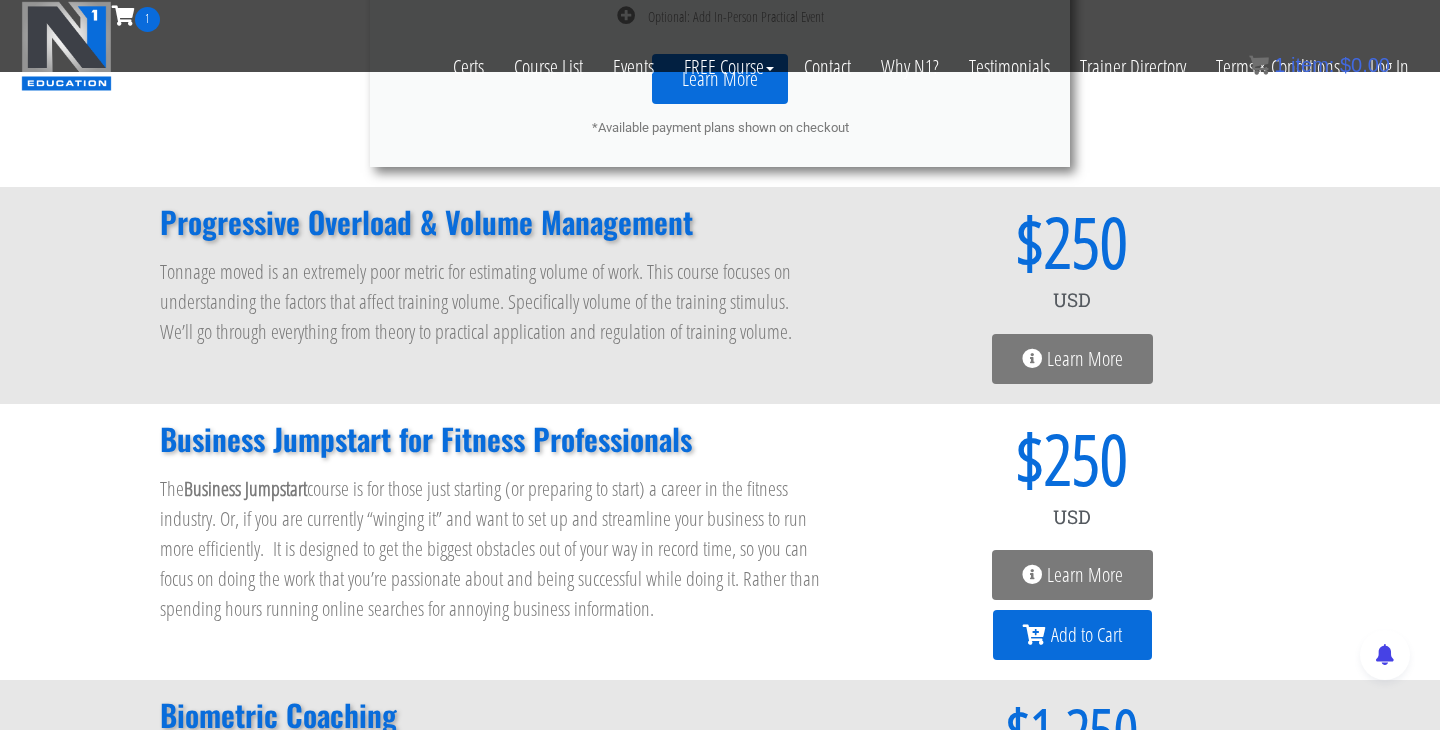 click on "Learn More" at bounding box center (1072, 359) 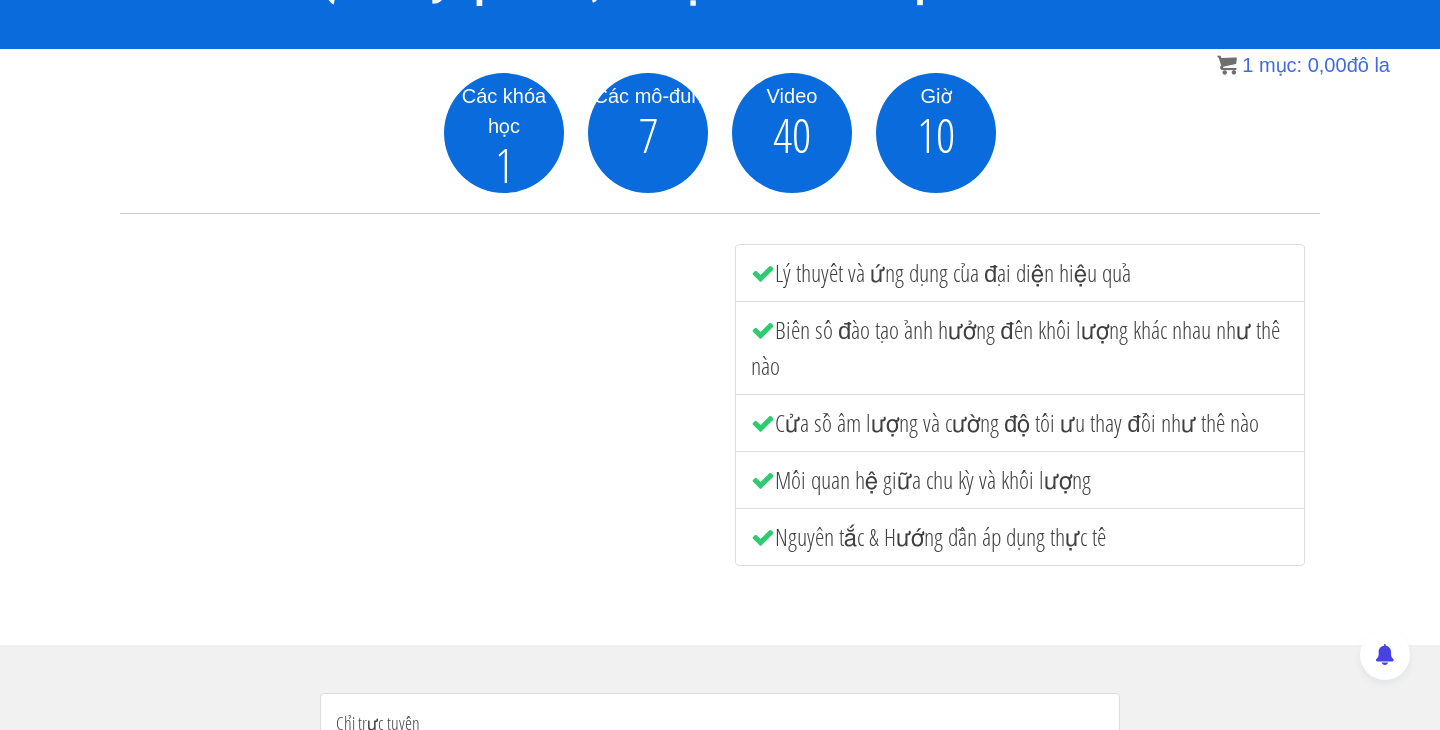 scroll, scrollTop: 234, scrollLeft: 0, axis: vertical 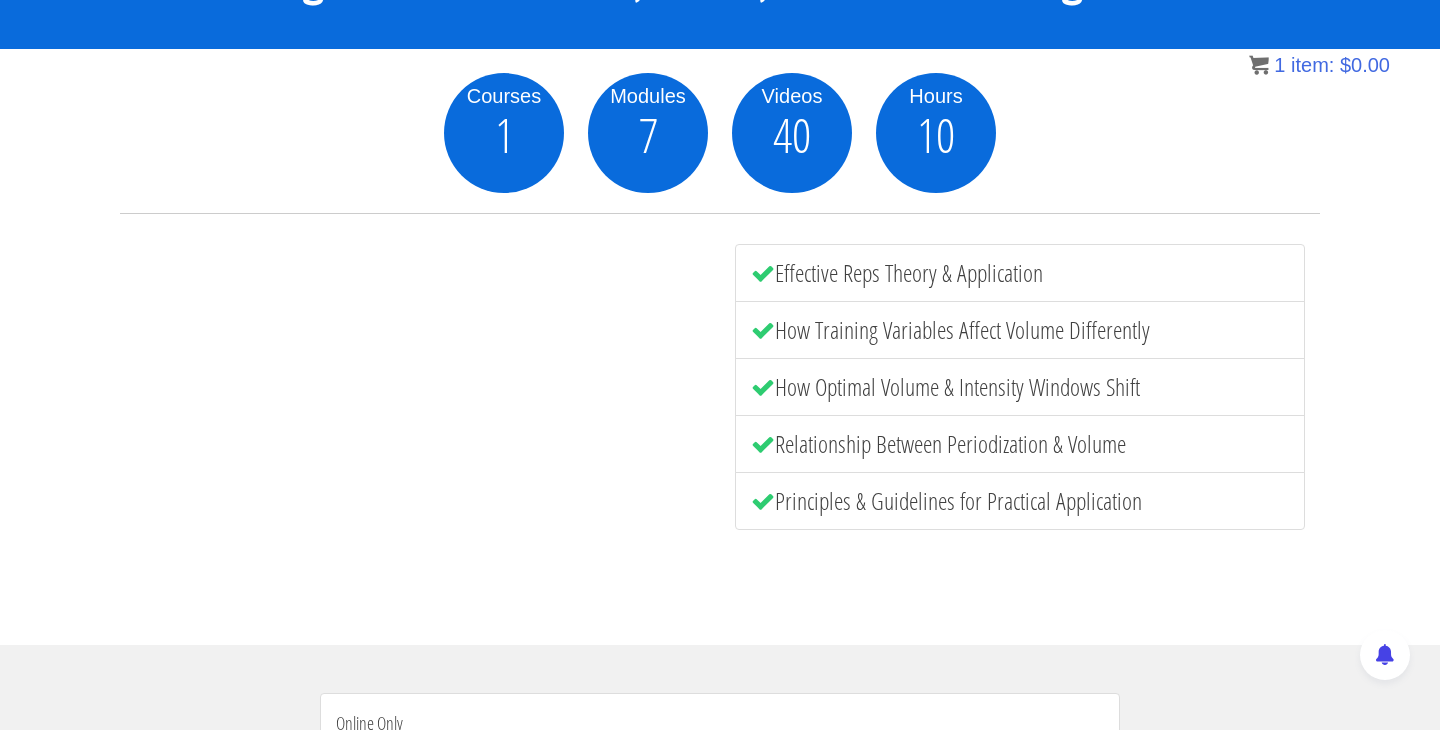click on "Courses 1 Modules 7 Videos 40 Hours 10
Effective Reps Theory & Application  How Training Variables Affect Volume Differently  How Optimal Volume & Intensity Windows Shift  Relationship Between Periodization & Volume  Principles & Guidelines for Practical Application" at bounding box center [720, 347] 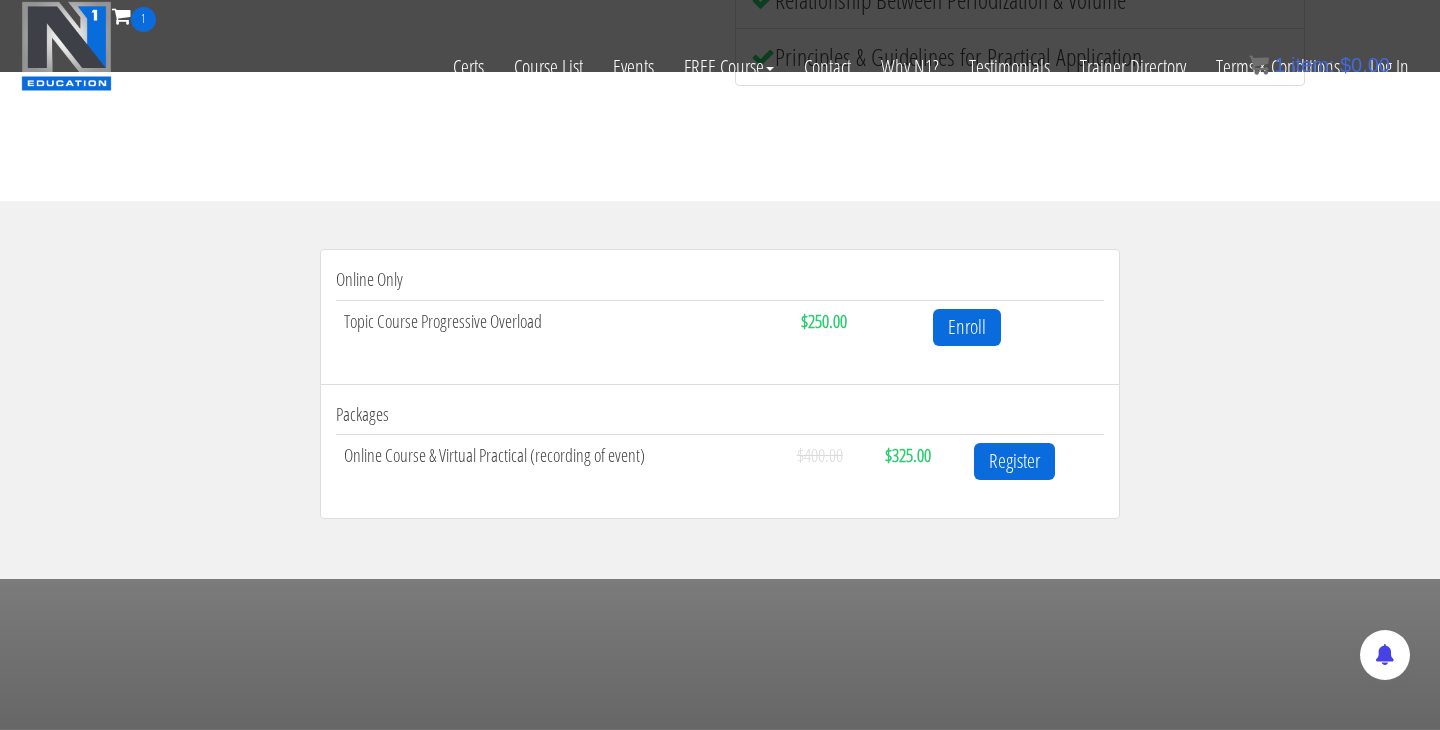 scroll, scrollTop: 541, scrollLeft: 0, axis: vertical 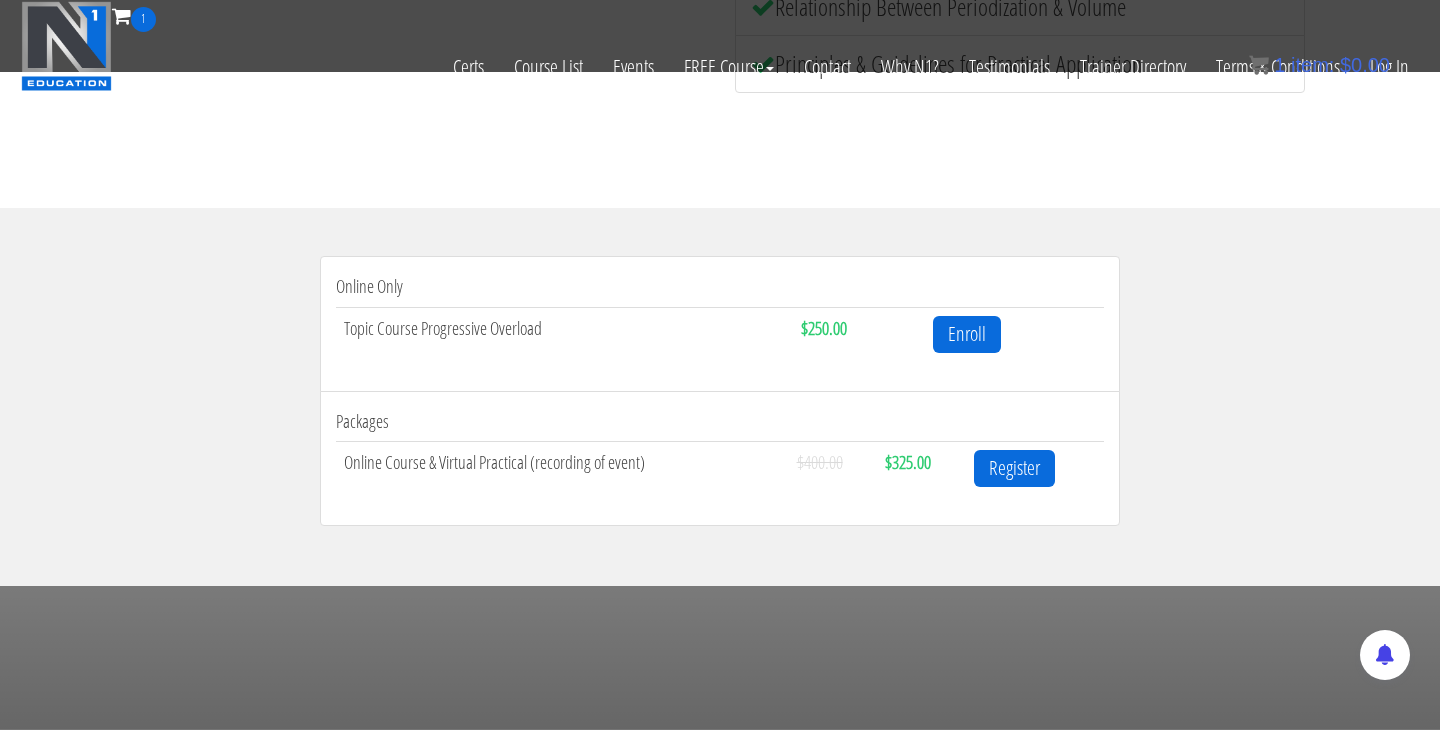 click on "Online Only
Topic Course Progressive Overload
[PRICE]
Enroll
Packages
Online Course & Virtual Practical (recording of event)
[PRICE]
[PRICE]
Register" at bounding box center [720, 397] 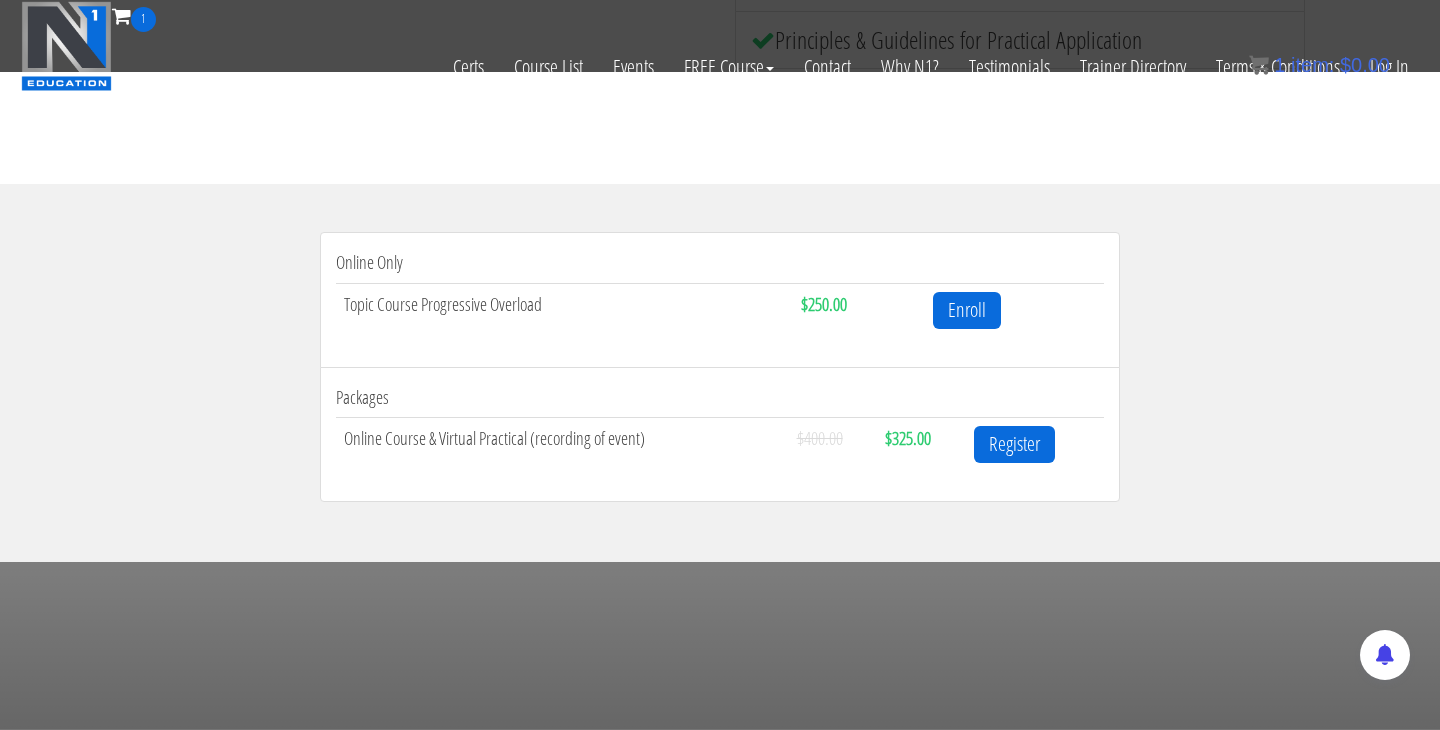 scroll, scrollTop: 544, scrollLeft: 0, axis: vertical 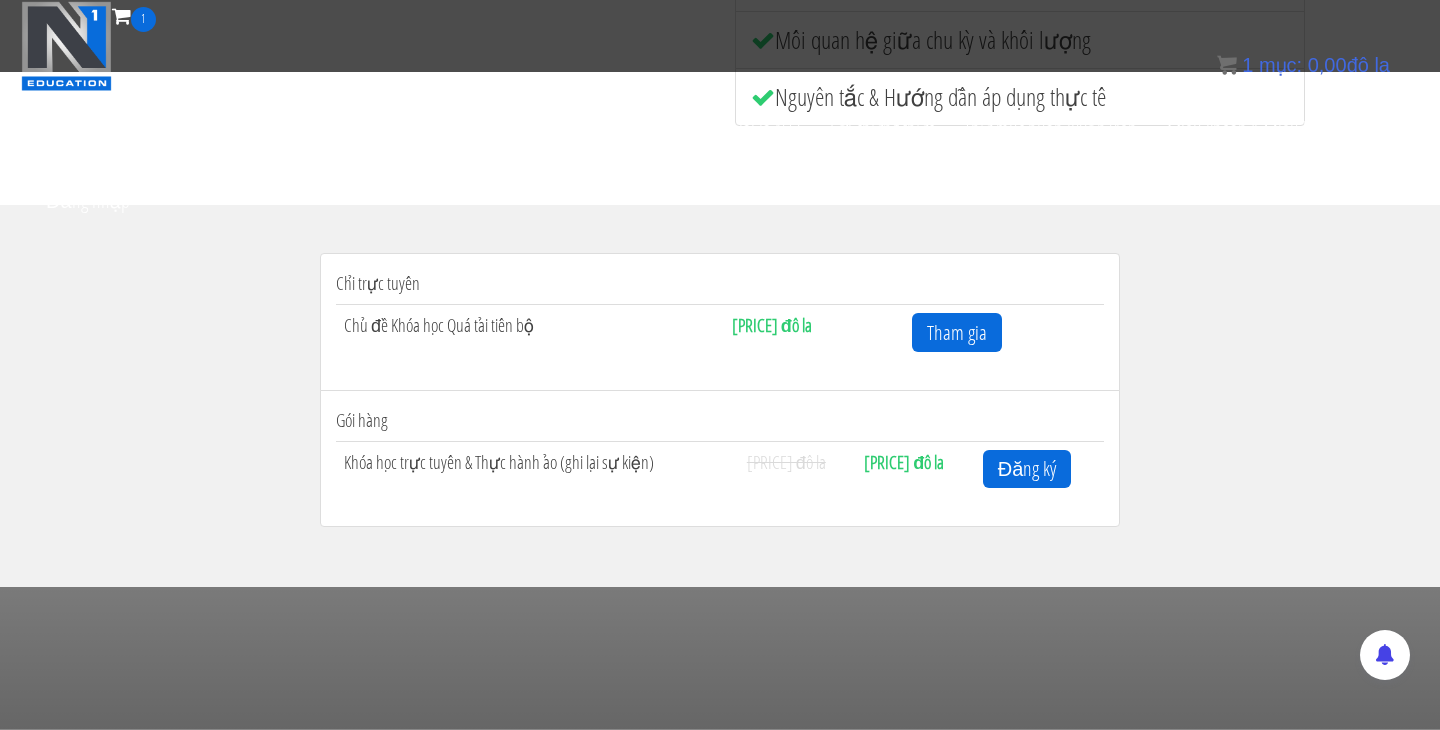 click on "Chỉ trực tuyến
Chủ đề Khóa học Quá tải tiến bộ
[PRICE]
Tham gia
Gói hàng
Khóa học trực tuyến & Thực hành ảo (ghi lại sự kiện)
[PRICE]
[PRICE]
Đăng ký" at bounding box center (720, 396) 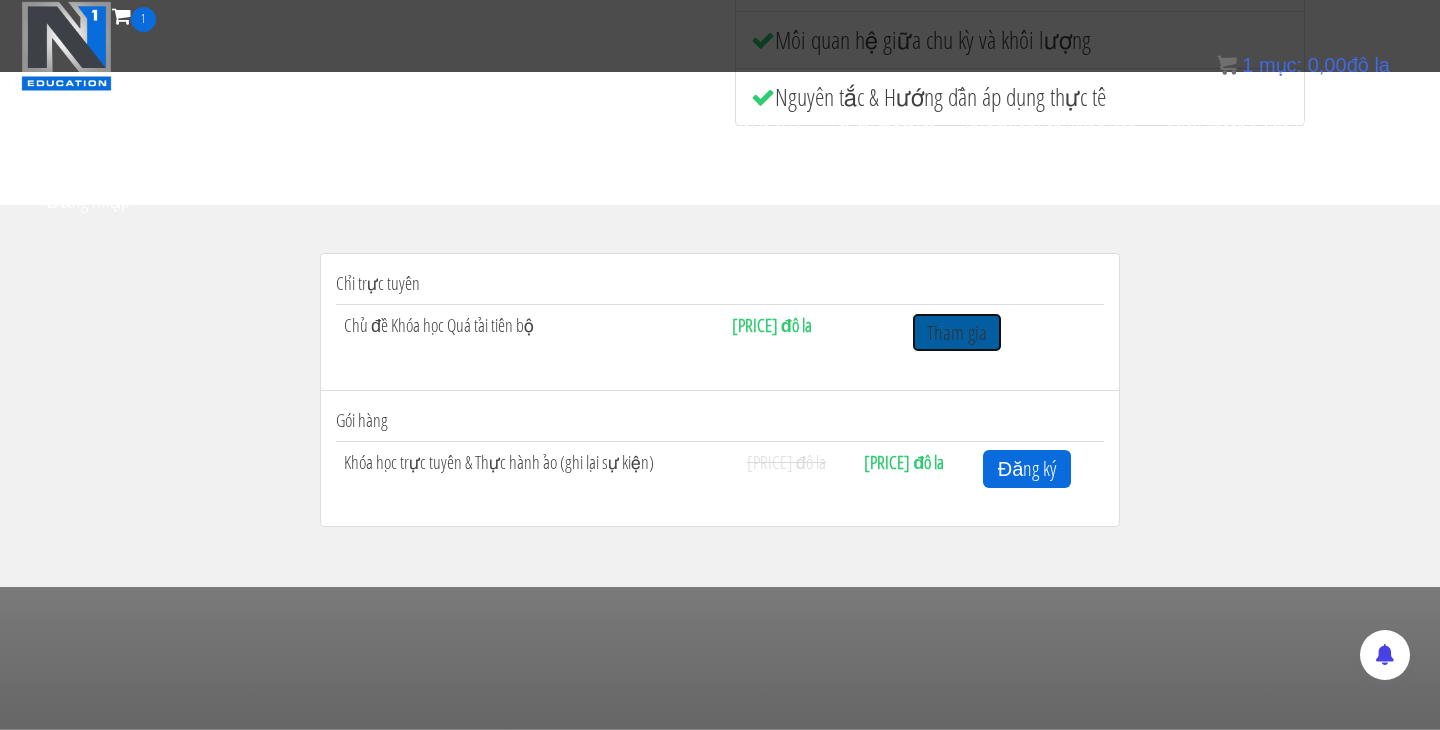 click on "Tham gia" at bounding box center [957, 332] 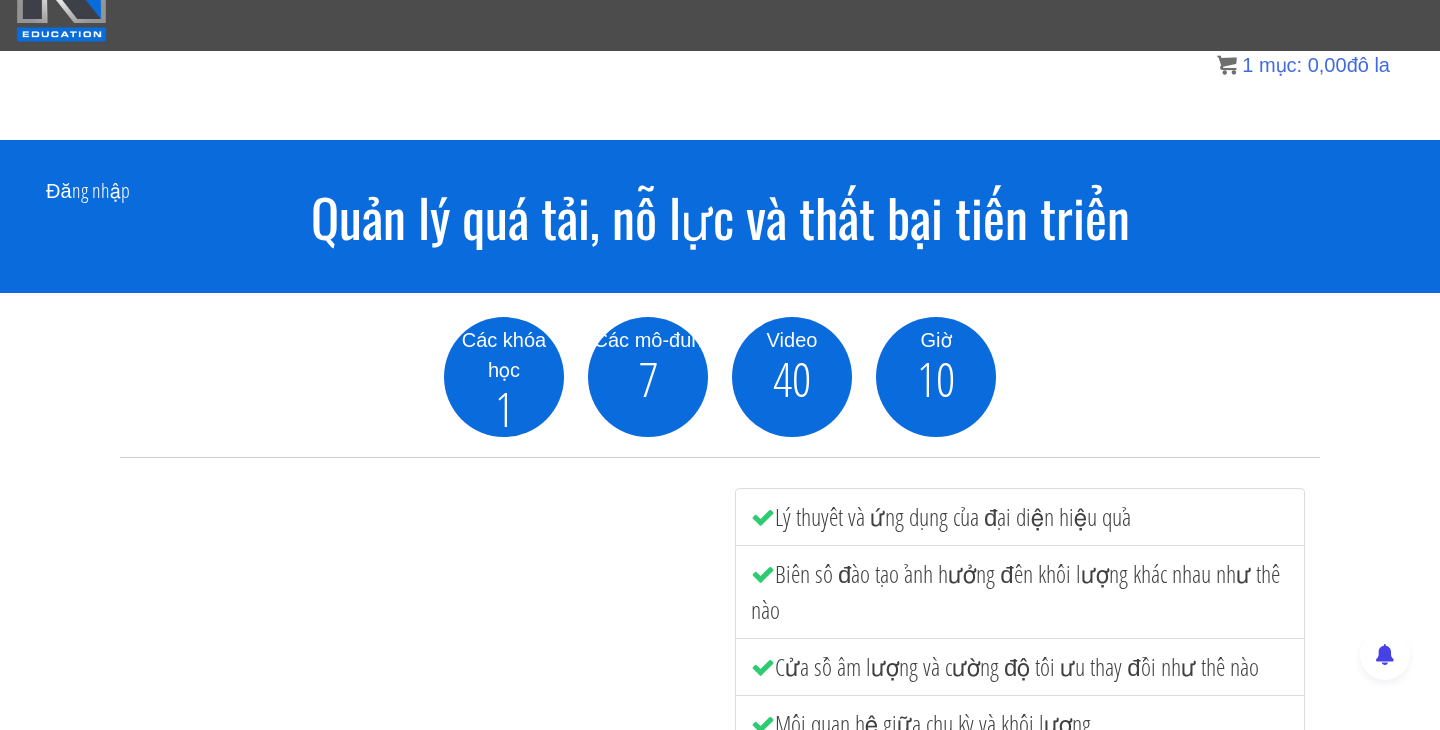 scroll, scrollTop: 28, scrollLeft: 0, axis: vertical 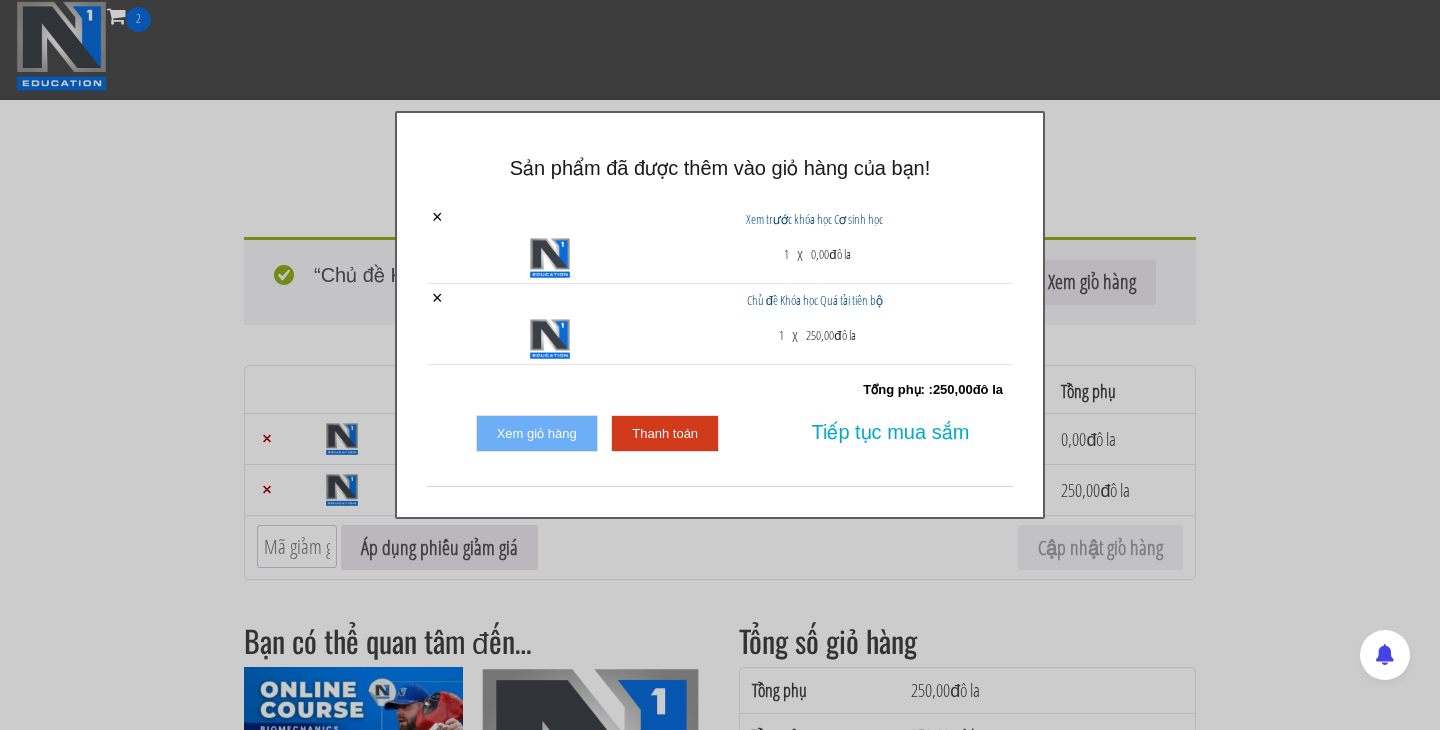 click on "×
Sản phẩm đã được thêm vào giỏ hàng của bạn!
×
Xem trước khóa học Cơ sinh học
1
x
0,00  đô la
1
x" at bounding box center [720, 315] 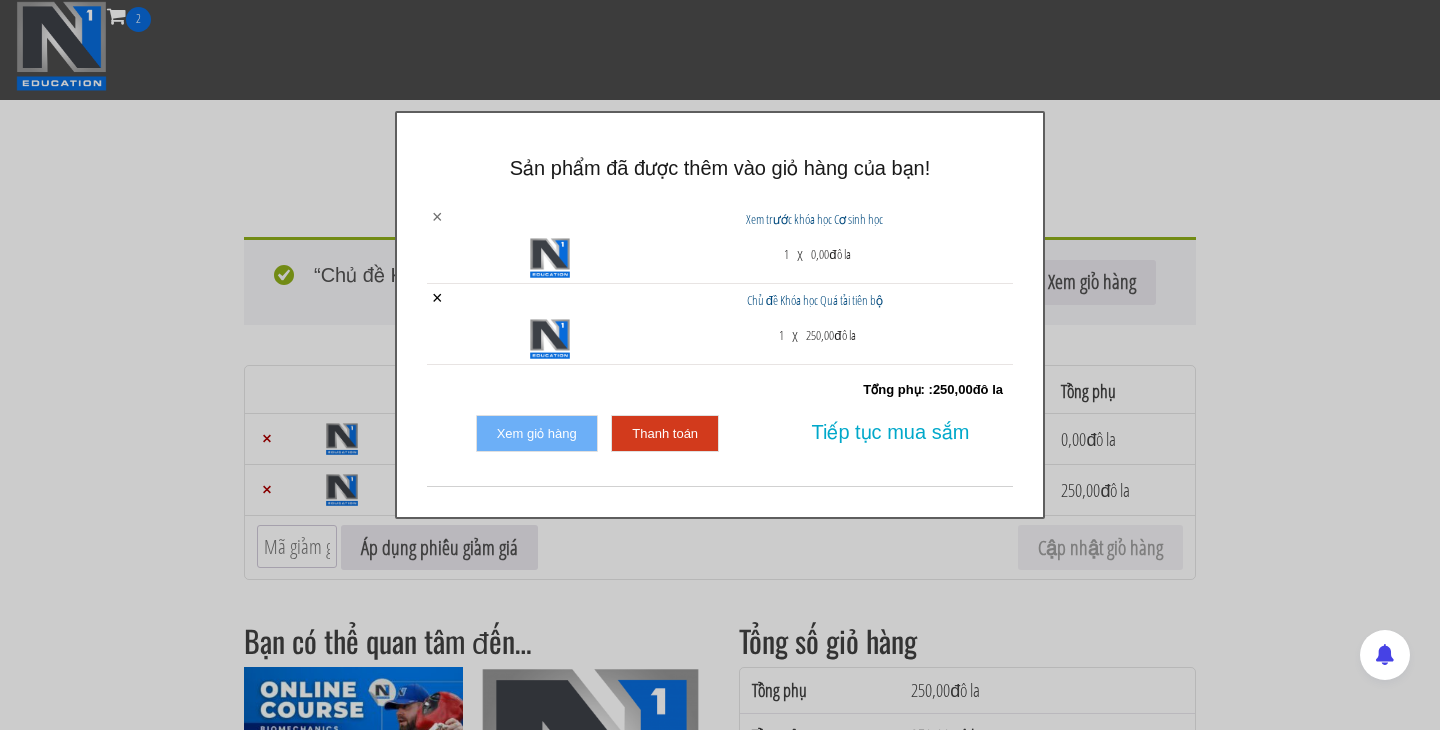 click on "×" at bounding box center (437, 217) 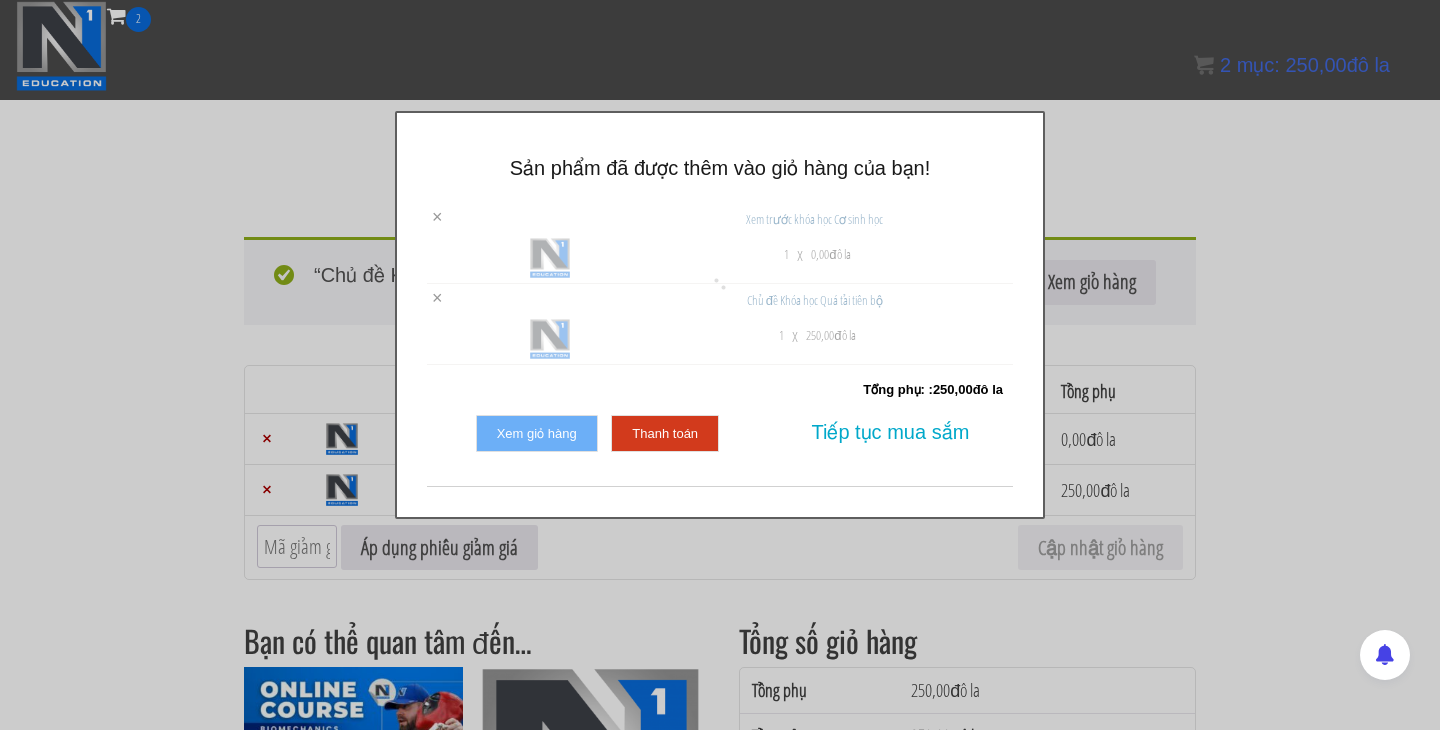 click on "×
Sản phẩm đã được thêm vào giỏ hàng của bạn!
×
Xem trước khóa học Cơ sinh học
1
x
0,00  đô la
1
x" at bounding box center [720, 315] 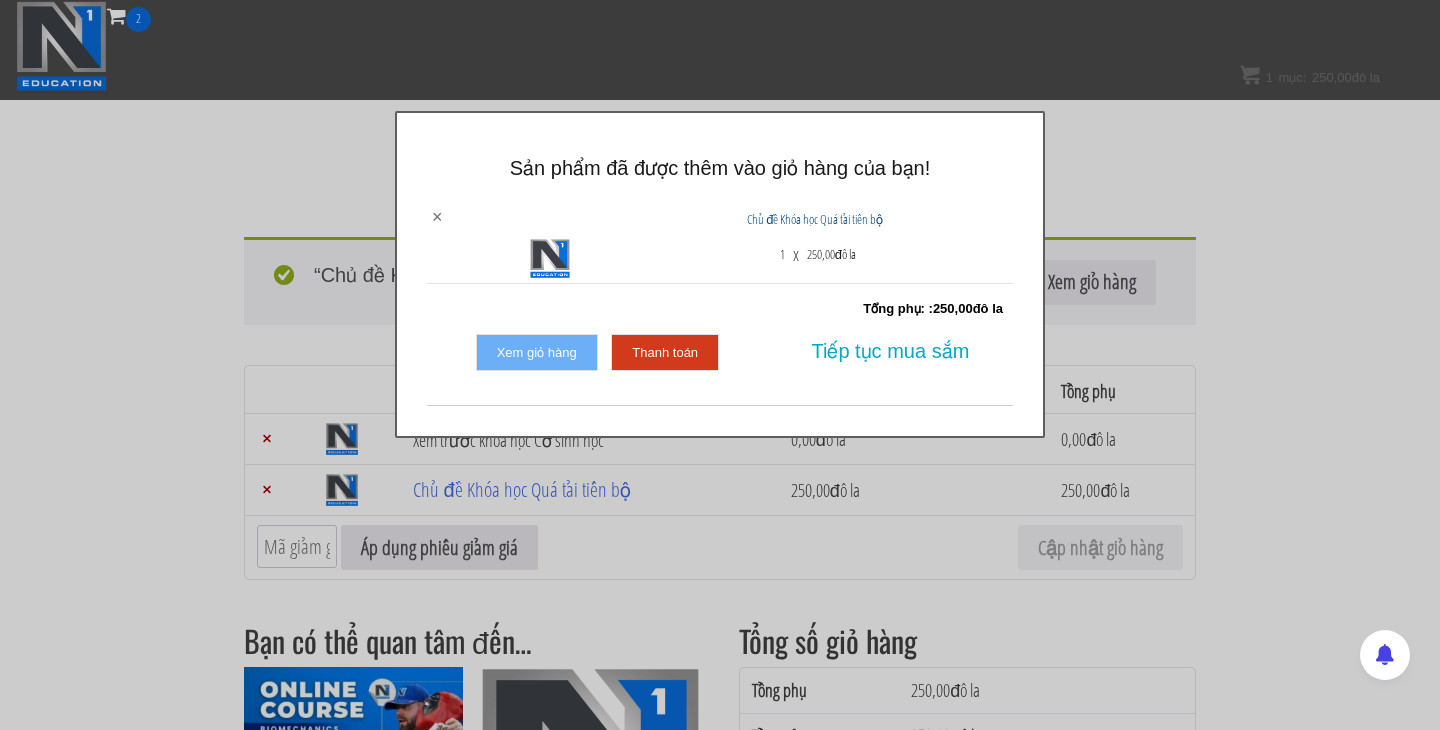click on "×" at bounding box center (437, 217) 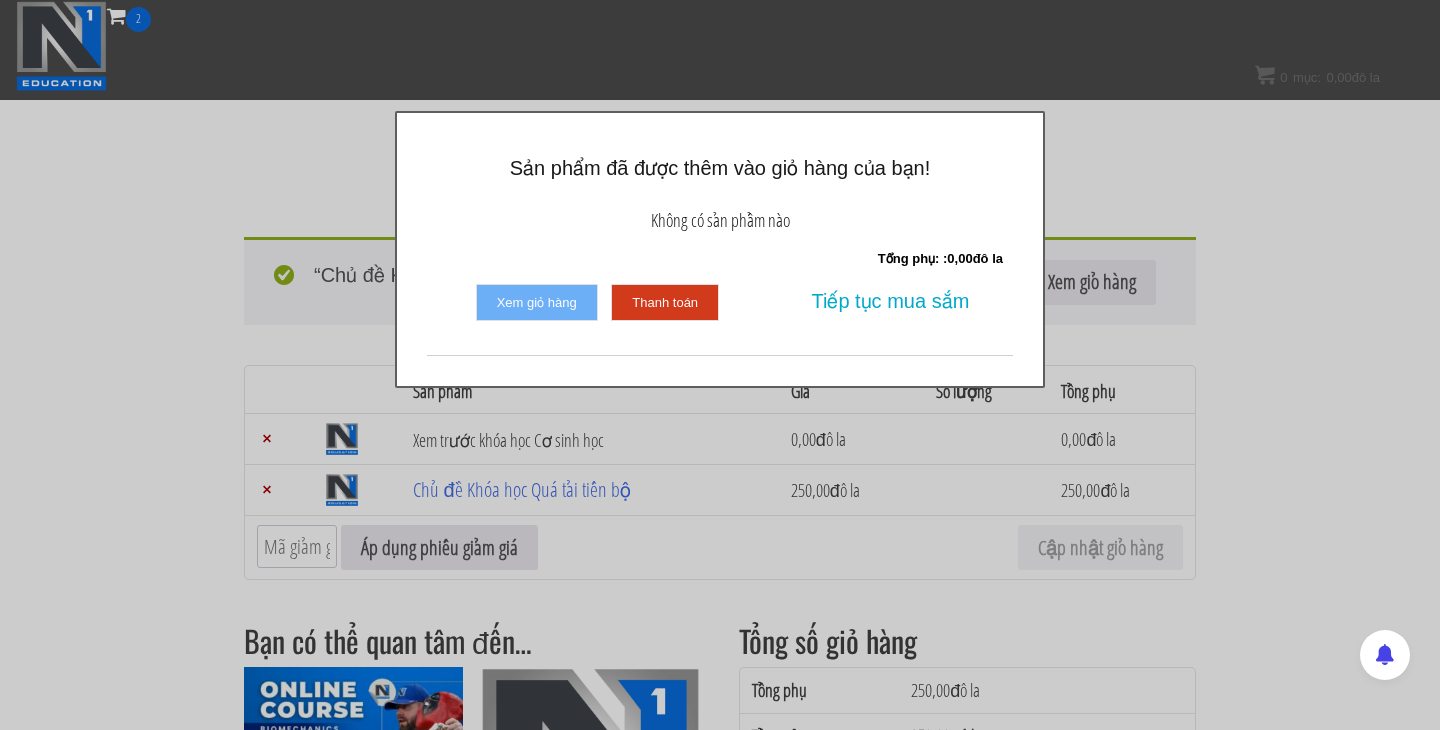 click at bounding box center (720, 365) 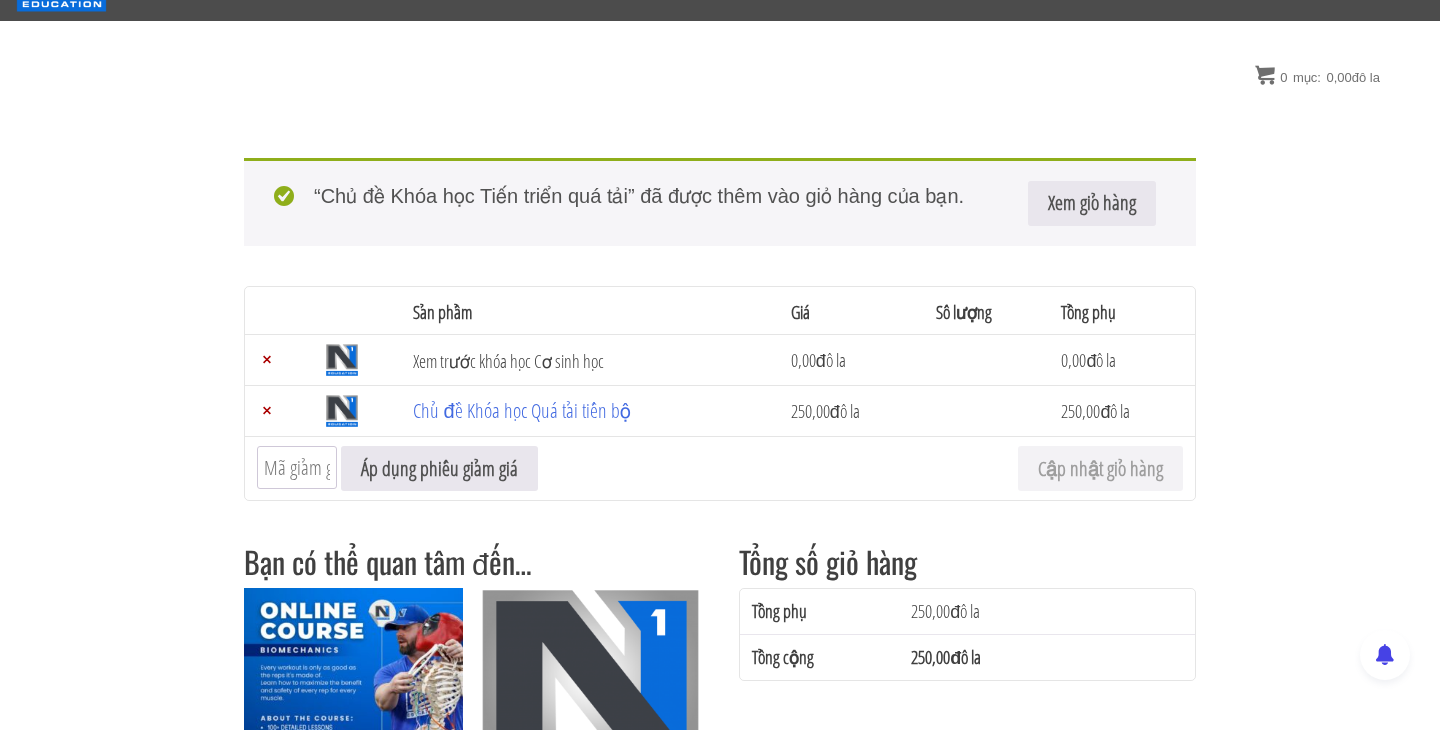 scroll, scrollTop: 0, scrollLeft: 0, axis: both 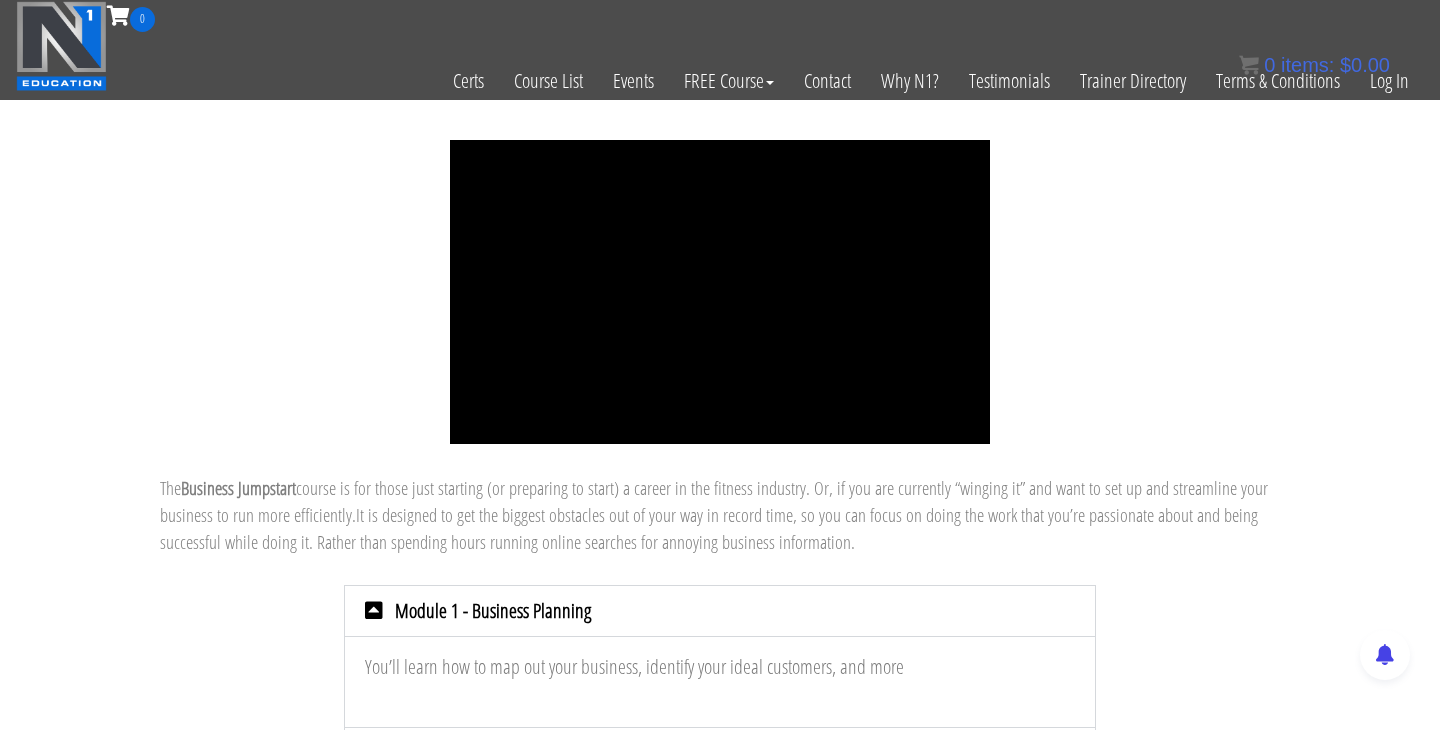 click on "It is designed to get the biggest obstacles out of your way in record time, so you can focus on doing the work that you’re passionate about and being successful while doing it. Rather than spending hours running online searches for annoying business information." at bounding box center (709, 528) 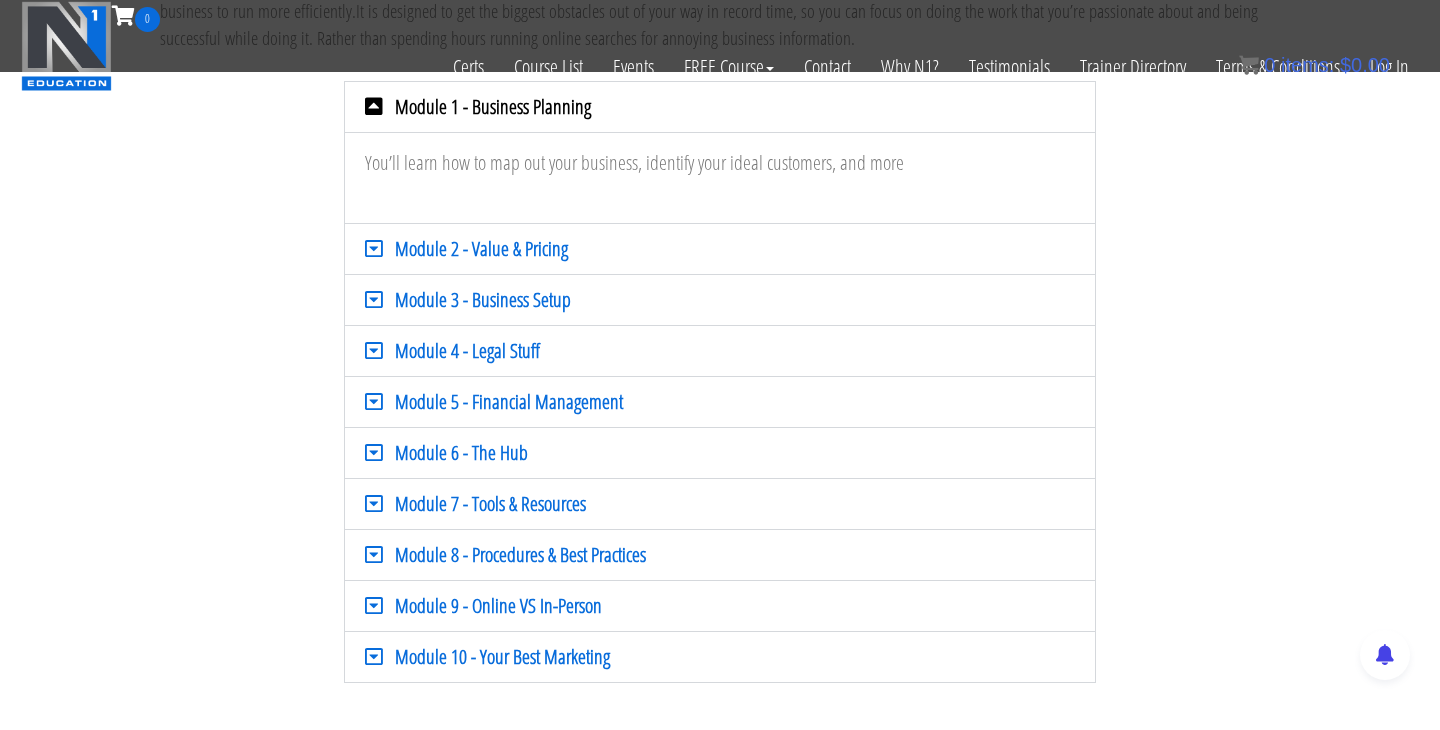 scroll, scrollTop: 380, scrollLeft: 0, axis: vertical 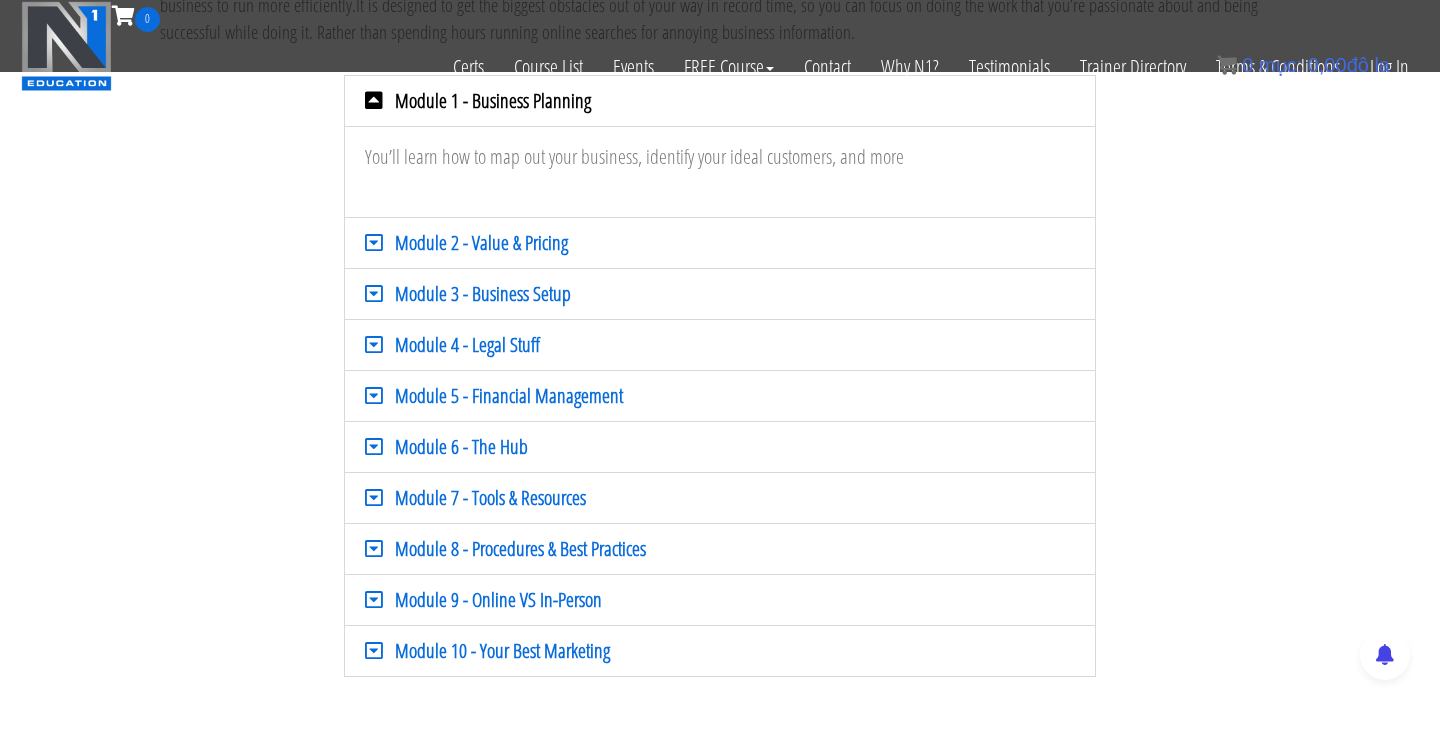 click on "Module 1 - Business Planning
You’ll learn how to map out your business, identify your ideal customers, and more
Module 2 - Value & Pricing
Mô-đun này bao gồm những thông tin bạn cần biết về các loại doanh thu khác nhau, cách định giá sản phẩm/dịch vụ và cách sử dụng các công cụ định giá như gói, chiết khấu, đăng ký, v.v. để cải thiện giá trị trọn đời của khách hàng.
Module 3 - Business Setup
Cách lựa chọn loại hình doanh nghiệp phù hợp nhất với bạn và thực hiện quy trình đăng ký để đảm bảo bạn không bỏ lỡ bất kỳ bước quan trọng nào." at bounding box center (720, 461) 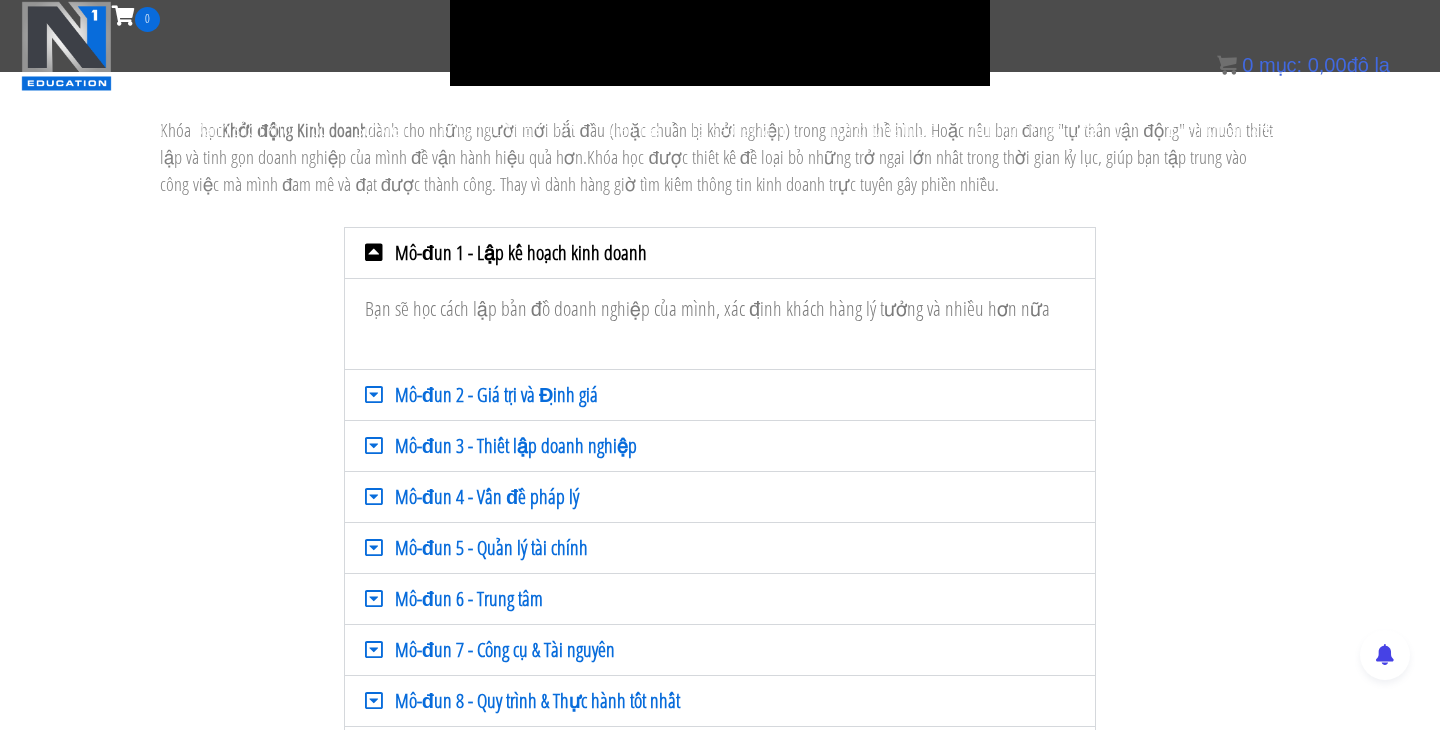 scroll, scrollTop: 0, scrollLeft: 0, axis: both 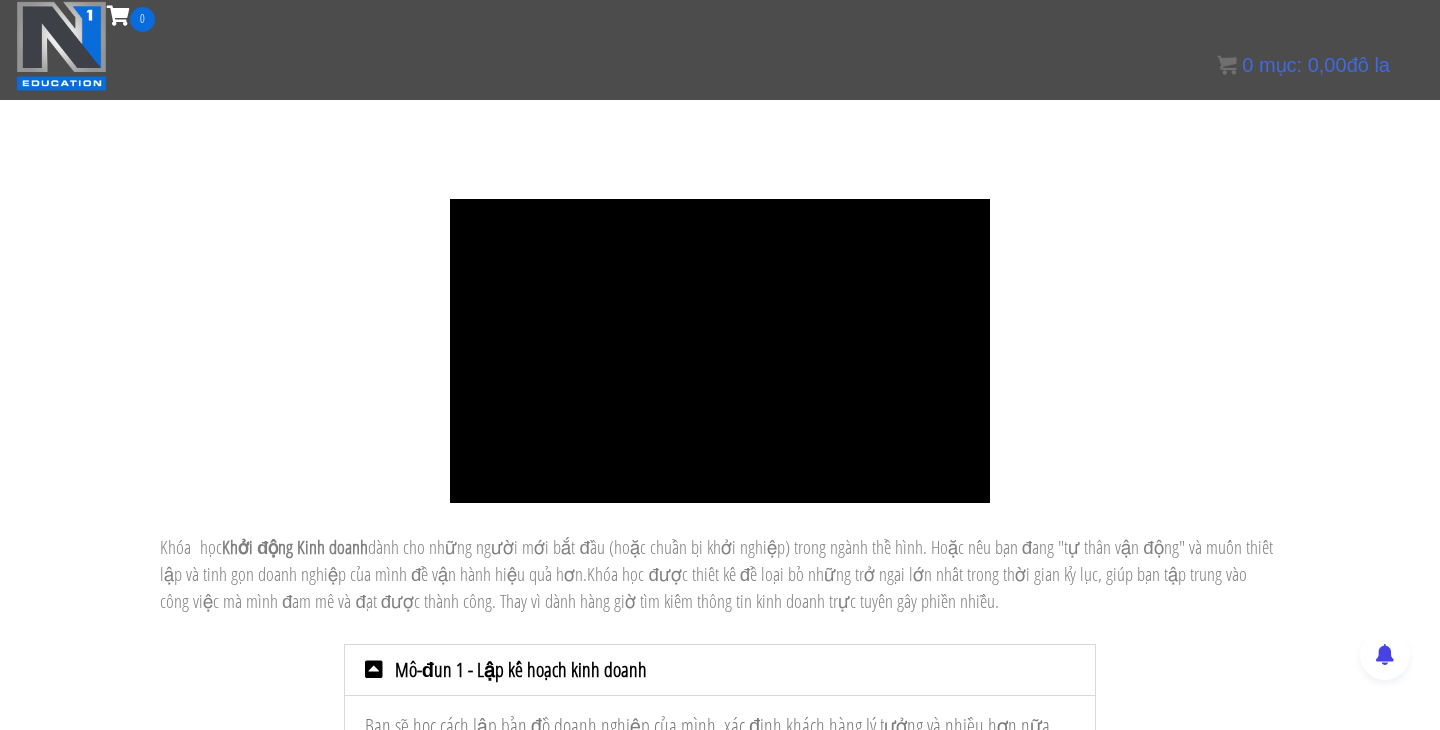 click at bounding box center (61, 46) 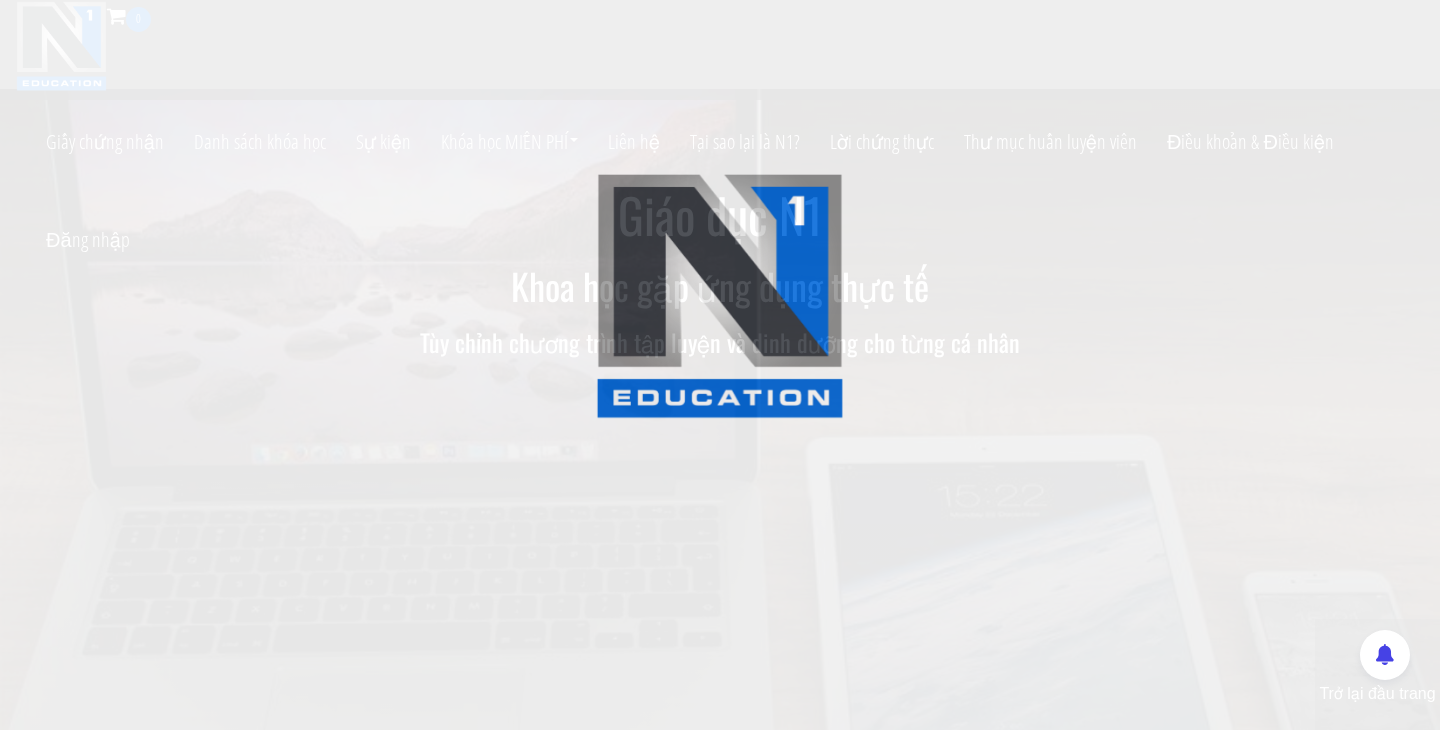 scroll, scrollTop: 0, scrollLeft: 0, axis: both 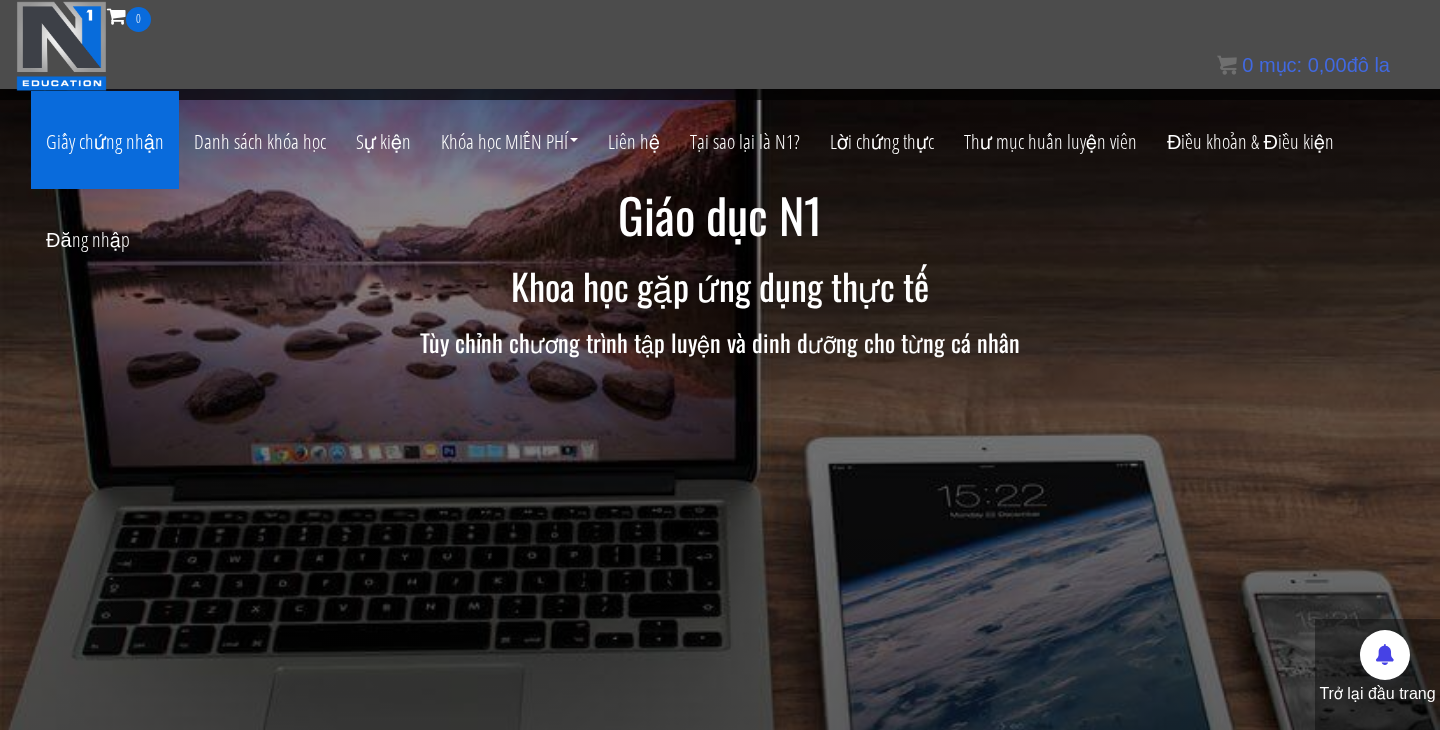 click on "Giấy chứng nhận" at bounding box center (105, 140) 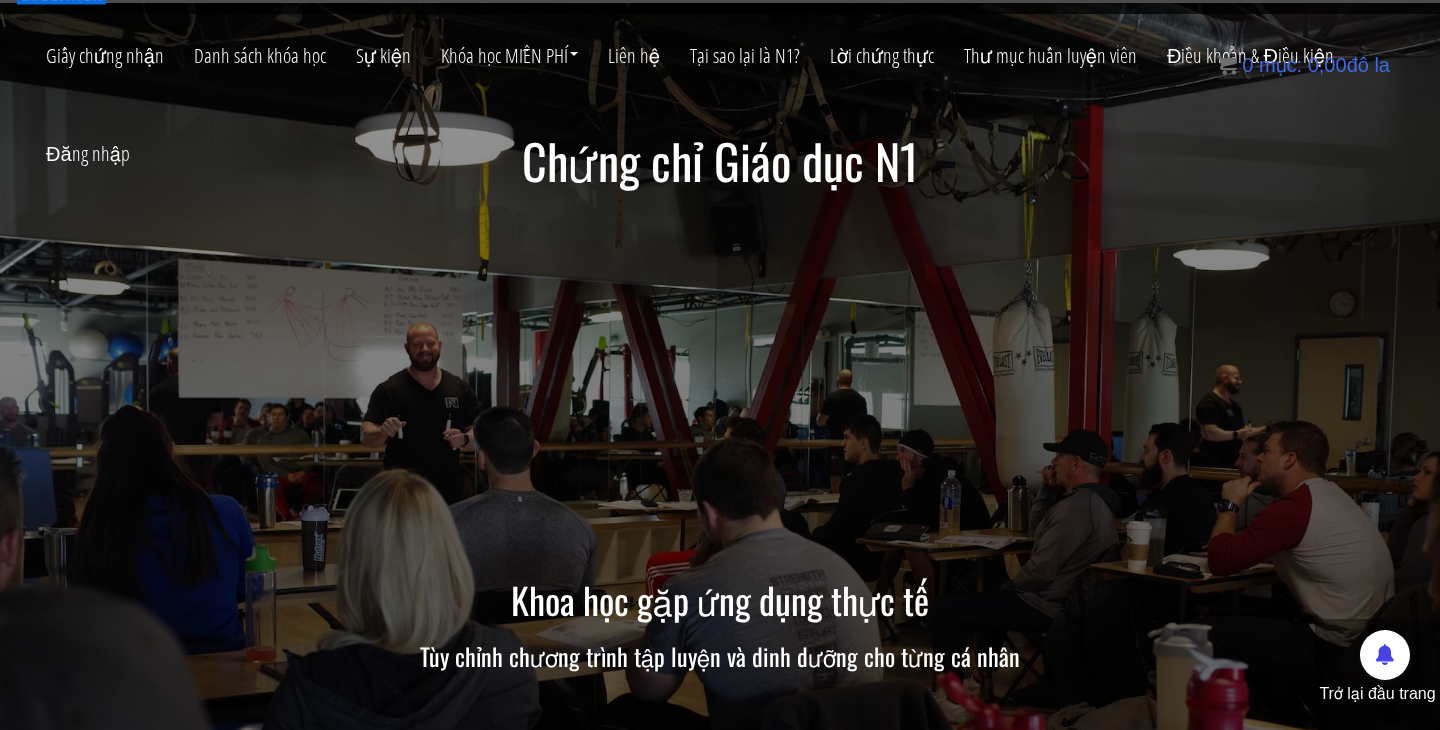 scroll, scrollTop: 0, scrollLeft: 0, axis: both 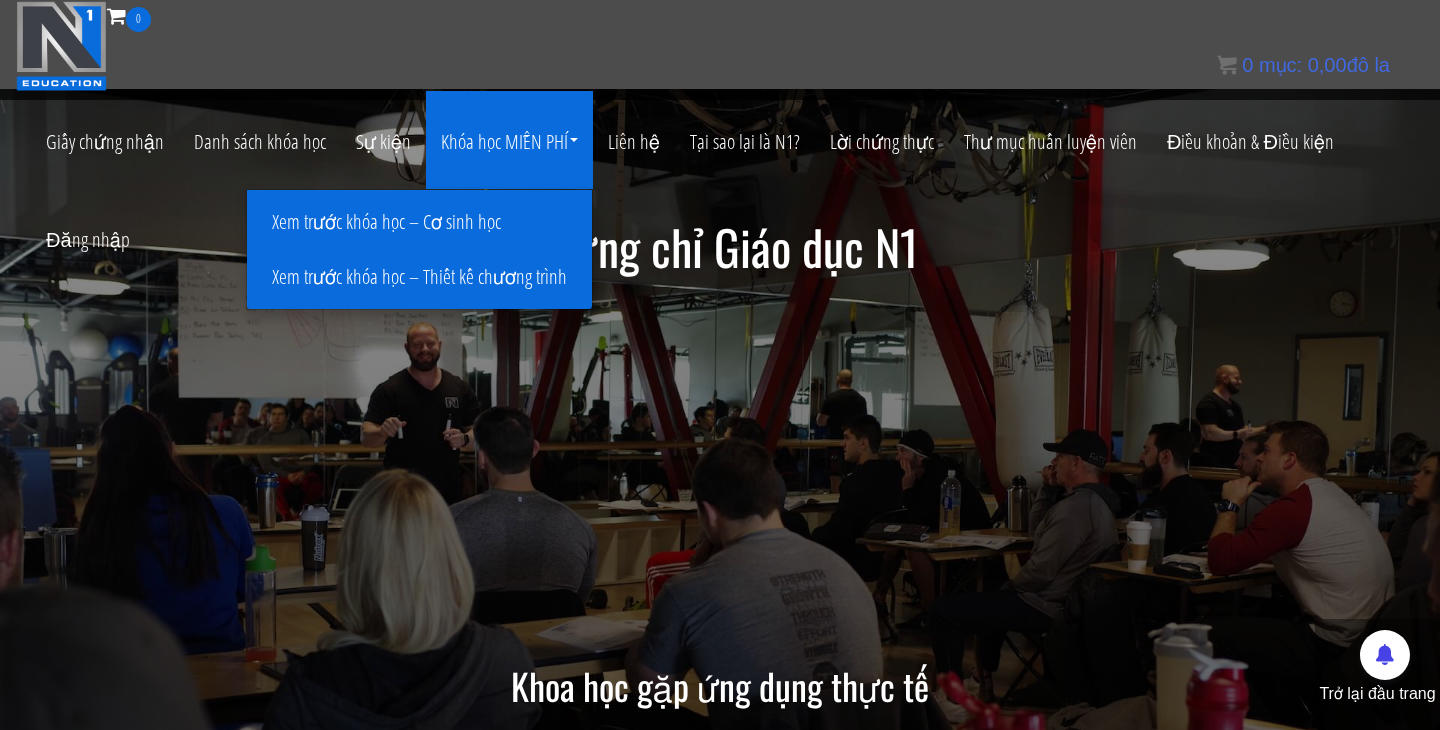 click on "Xem trước khóa học – Thiết kế chương trình" at bounding box center (419, 276) 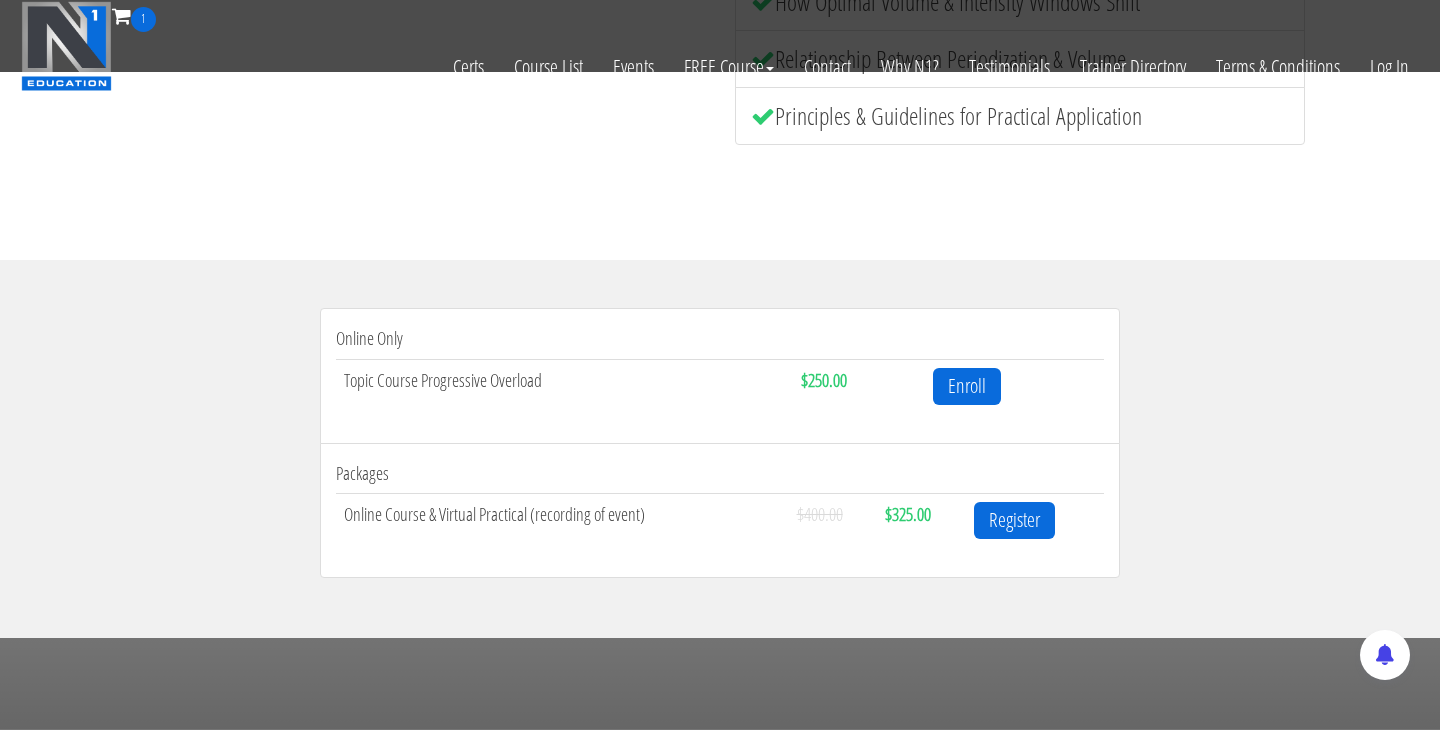 scroll, scrollTop: 494, scrollLeft: 0, axis: vertical 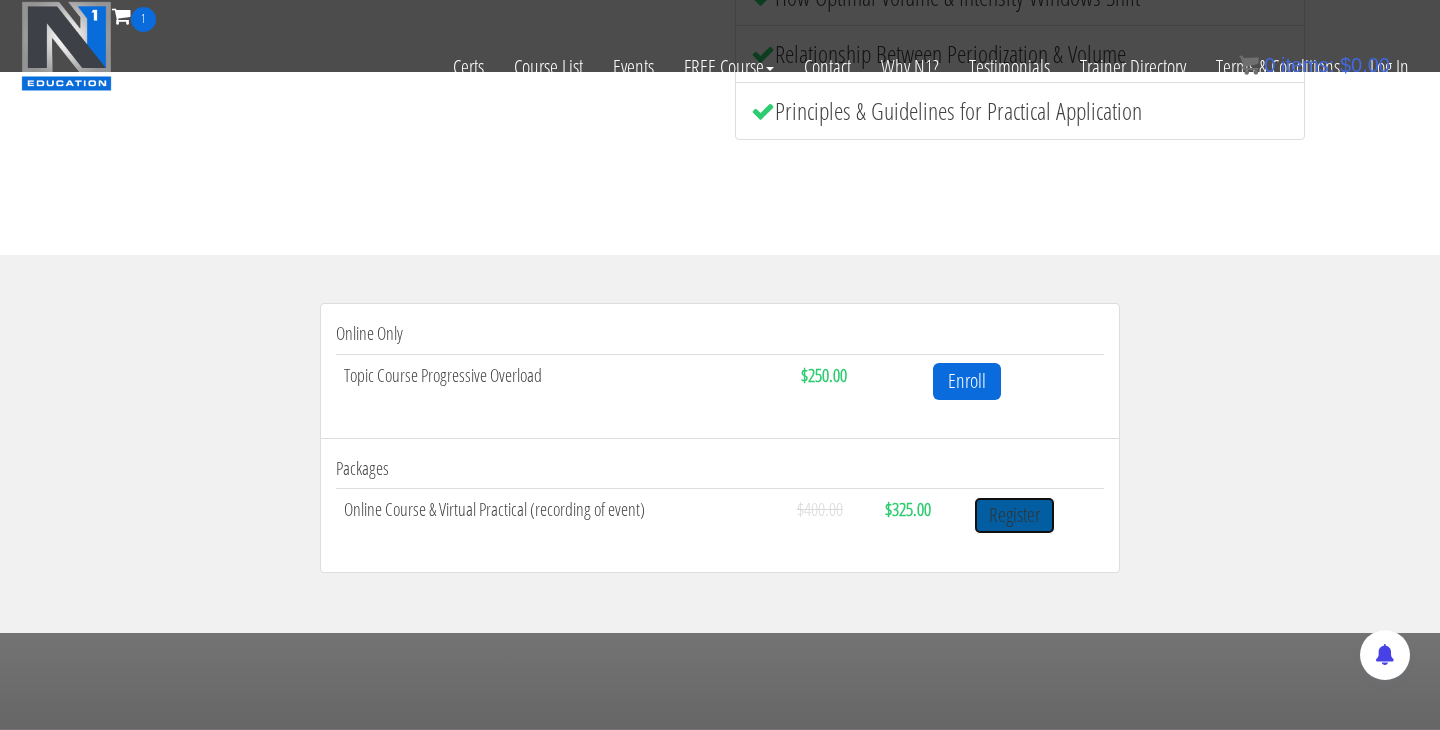 click on "Register" at bounding box center (1014, 515) 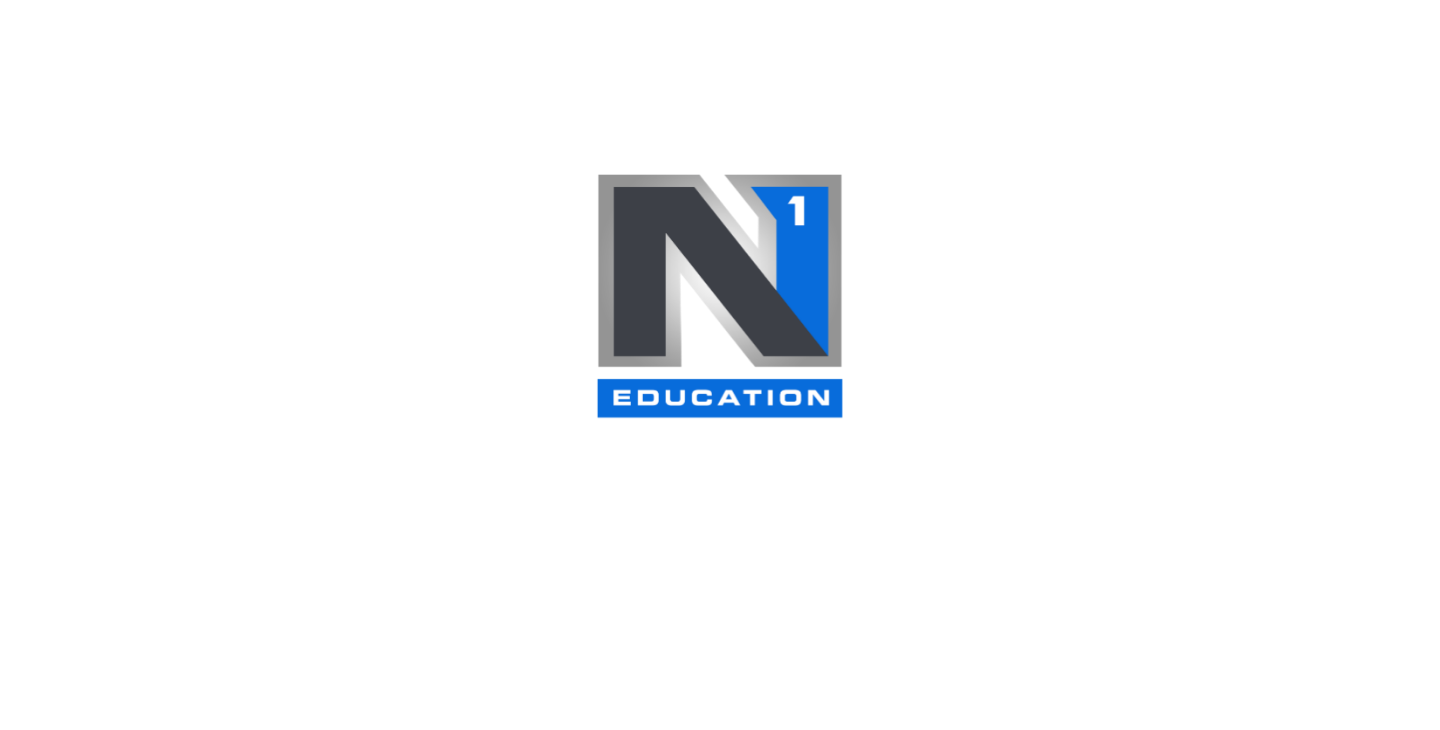 scroll, scrollTop: 0, scrollLeft: 0, axis: both 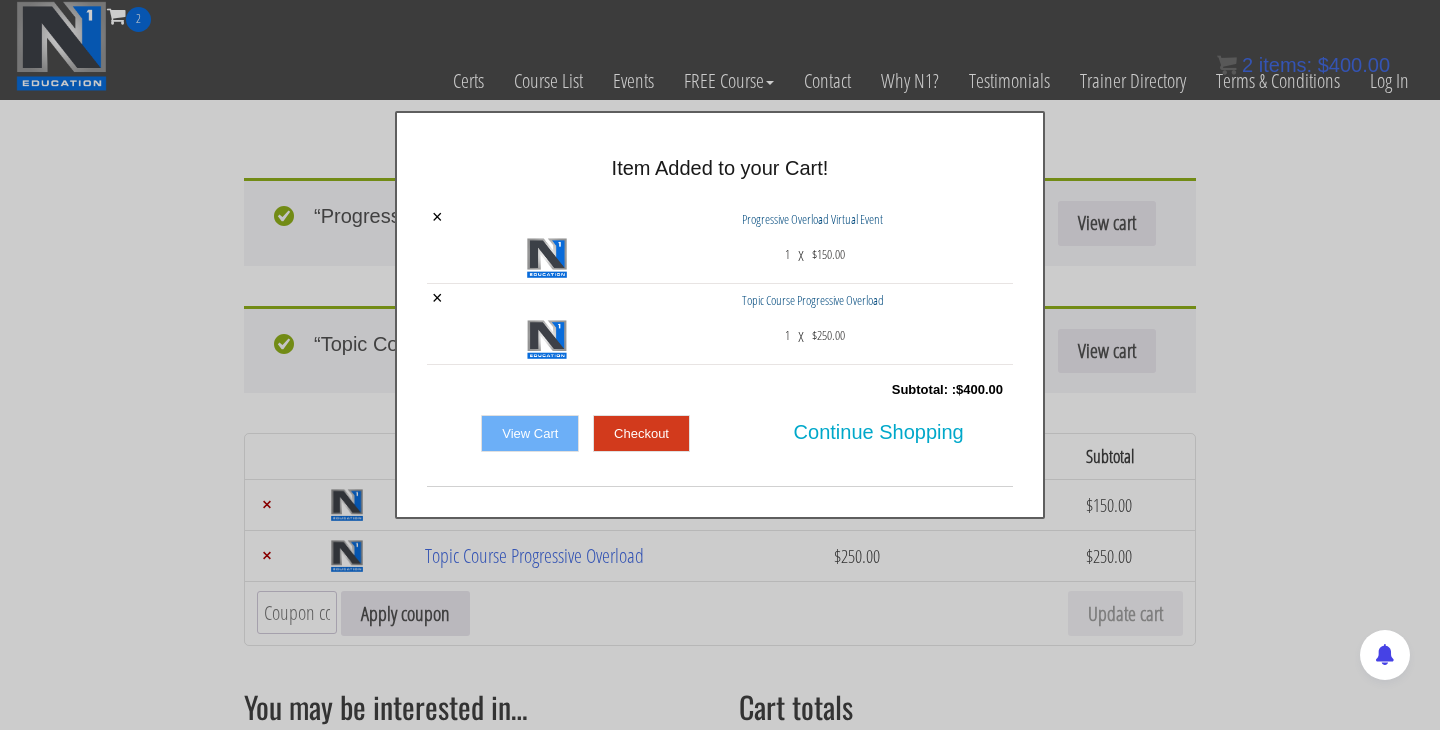click on "×
Item Added to your Cart!
×
Progressive Overload Virtual Event
1
x
$ 150.00
×                                 1
x
$ $" at bounding box center (720, 315) 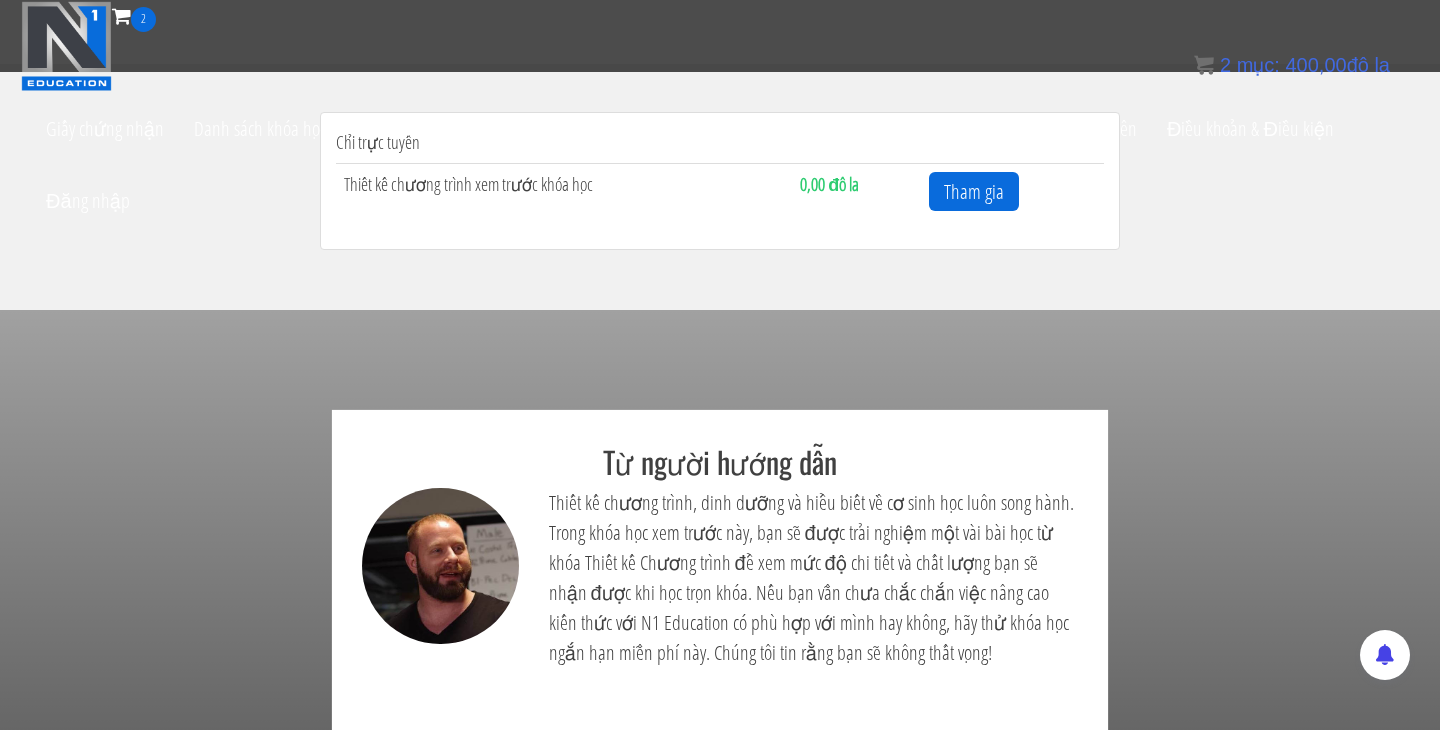 scroll, scrollTop: 594, scrollLeft: 0, axis: vertical 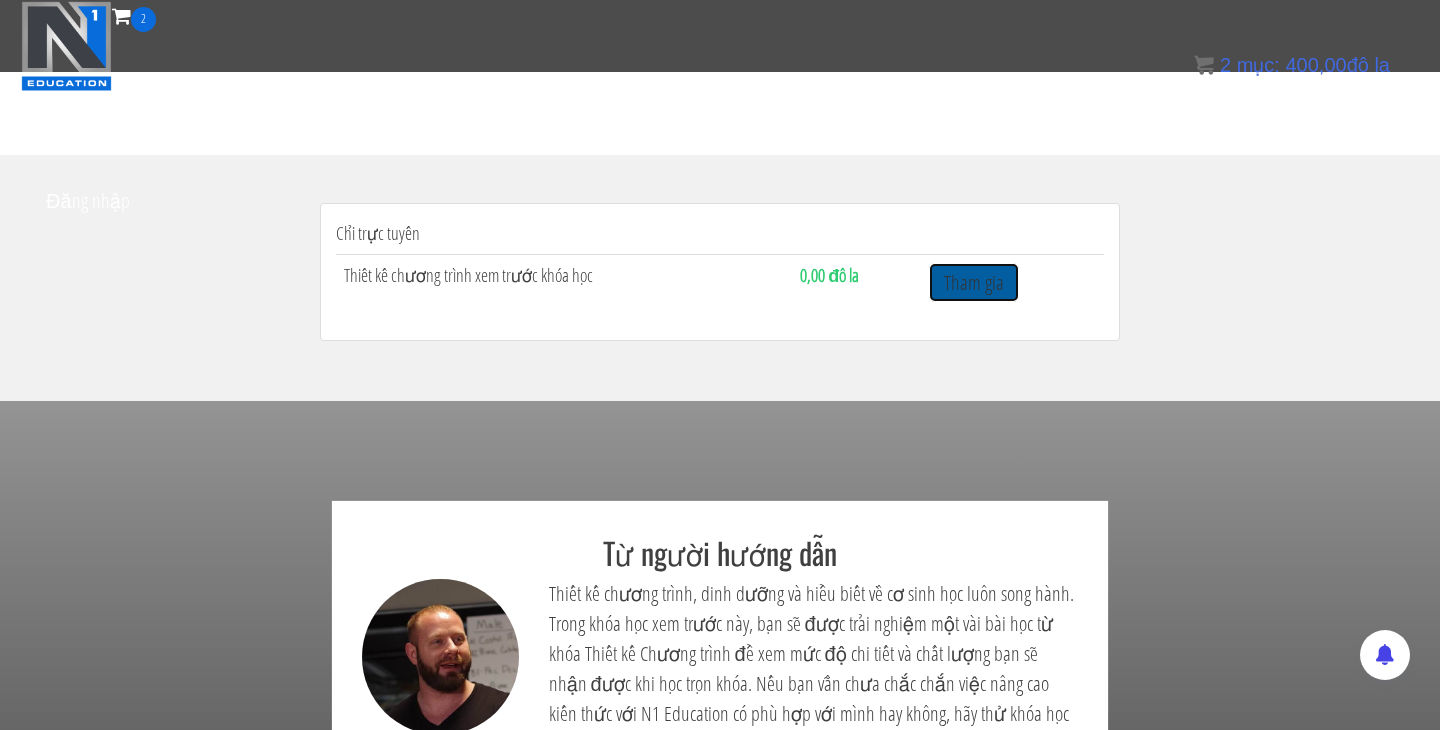 click on "Tham gia" at bounding box center [974, 282] 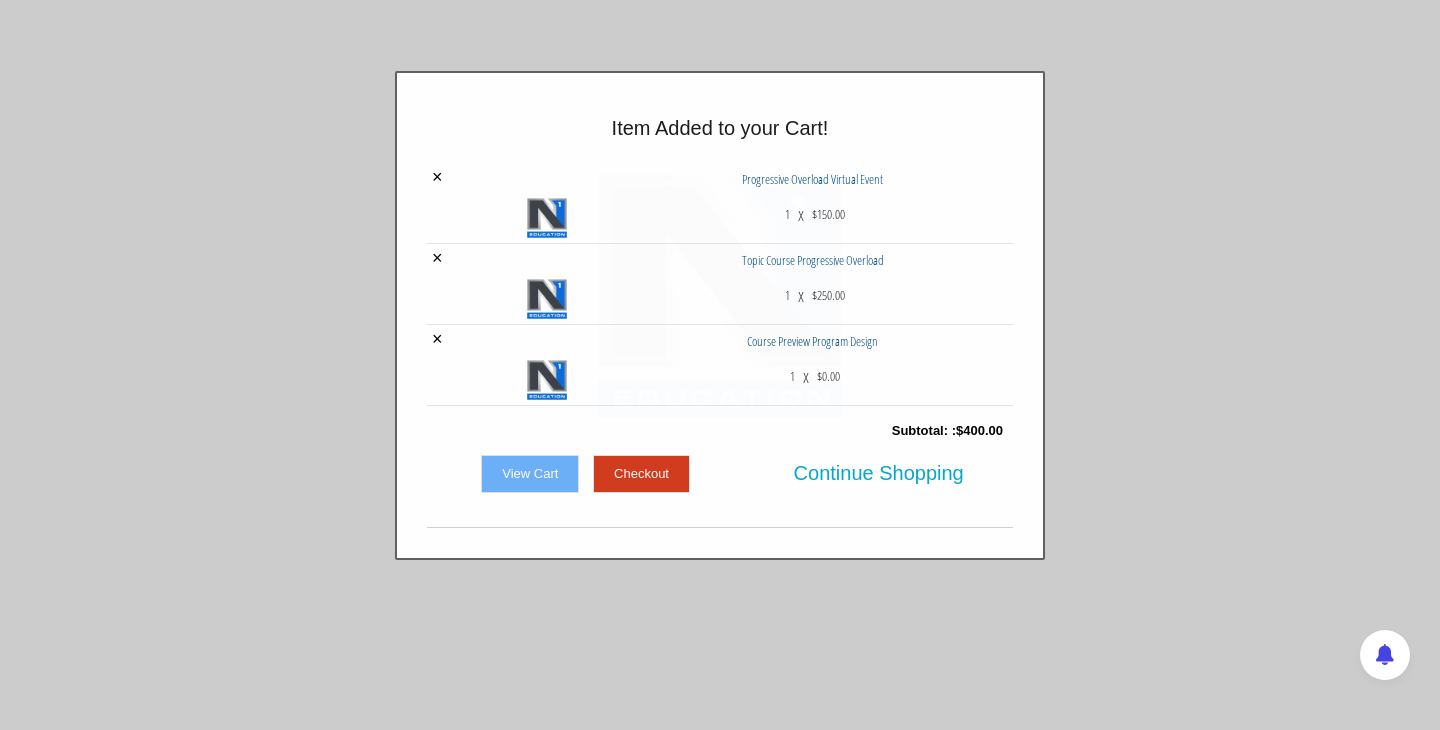 scroll, scrollTop: 0, scrollLeft: 0, axis: both 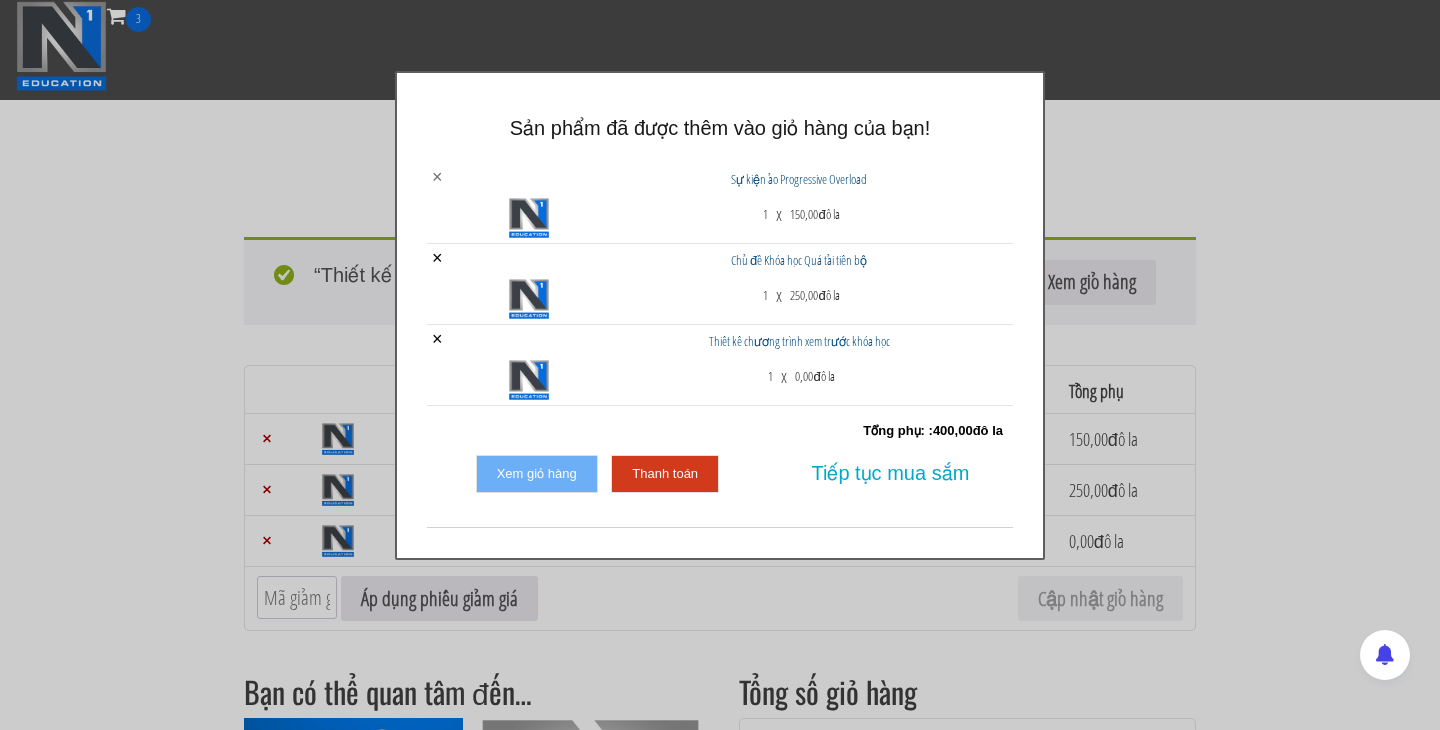 click on "×" at bounding box center [437, 177] 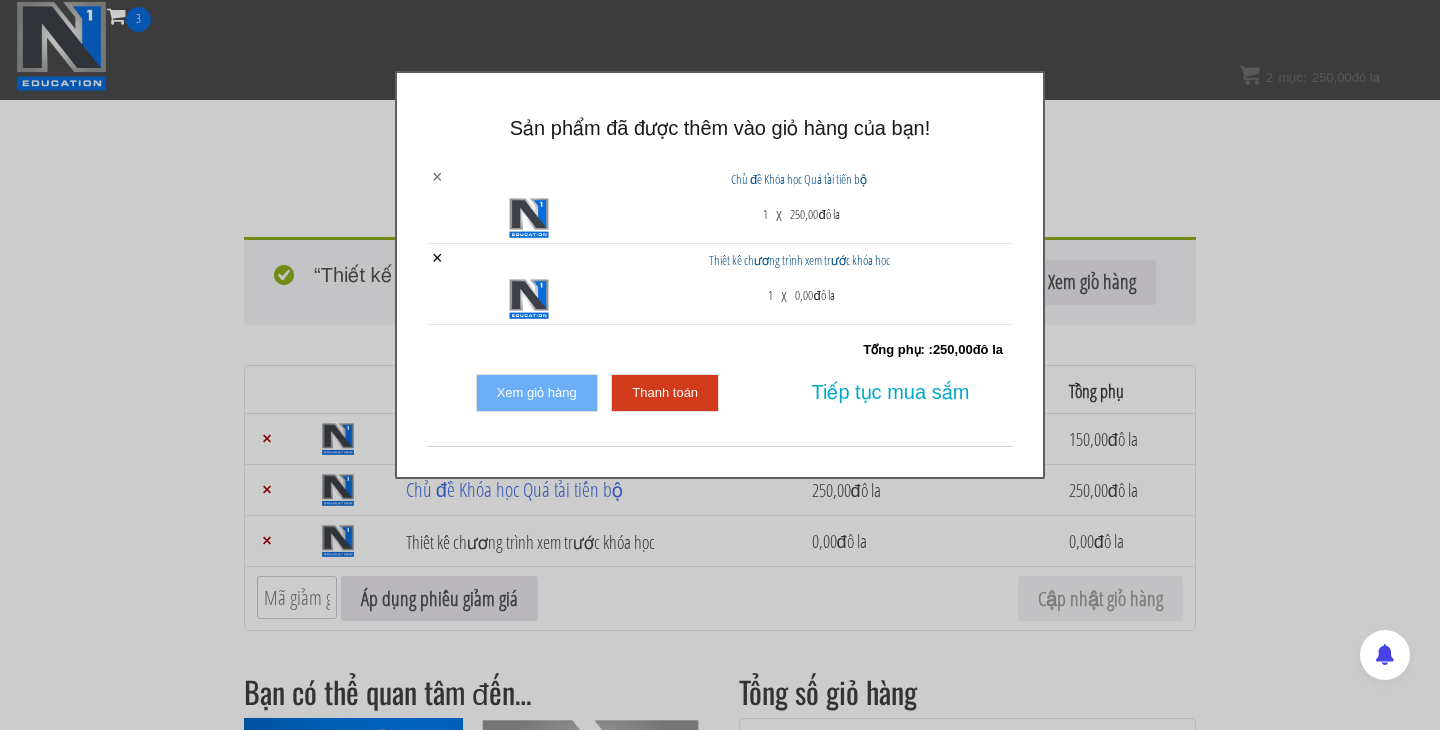 click on "×" at bounding box center [437, 177] 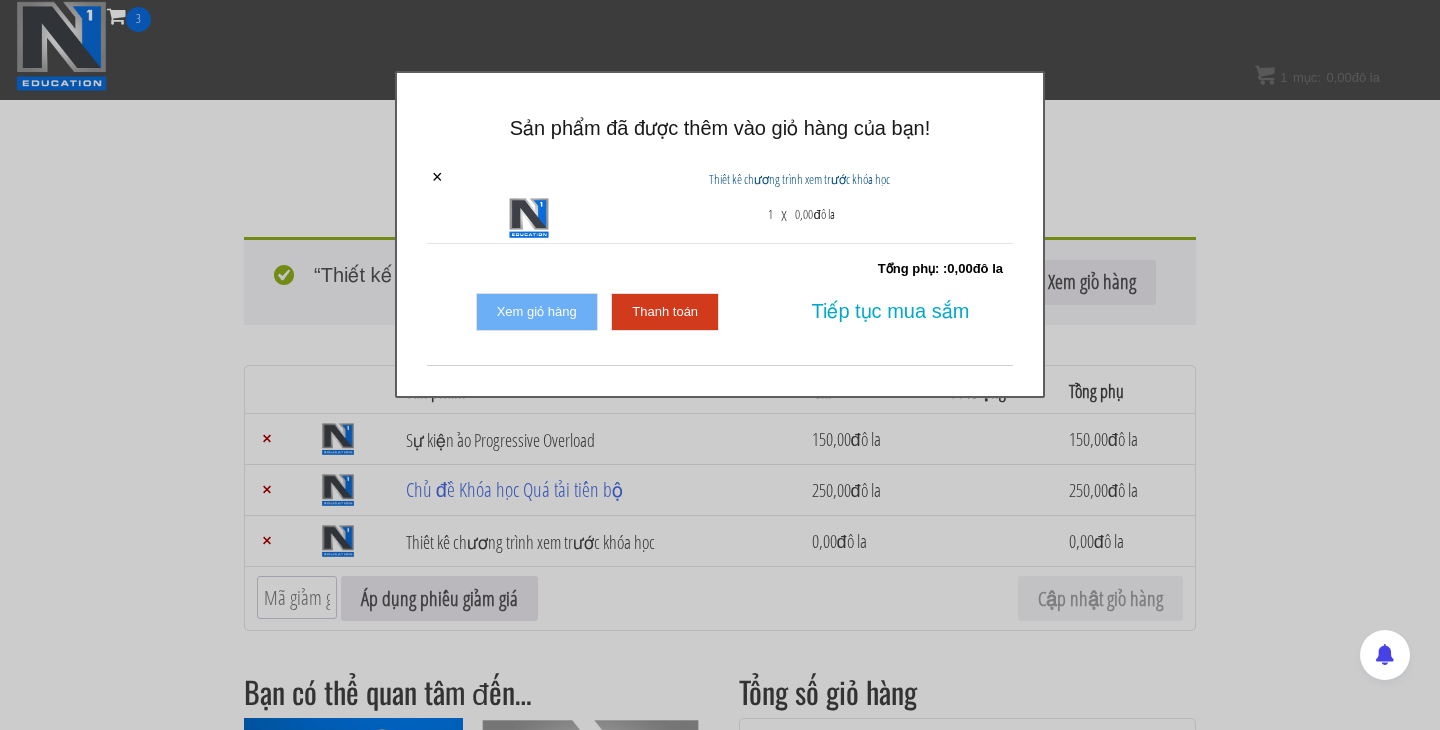click on "Xem giỏ hàng" at bounding box center (537, 311) 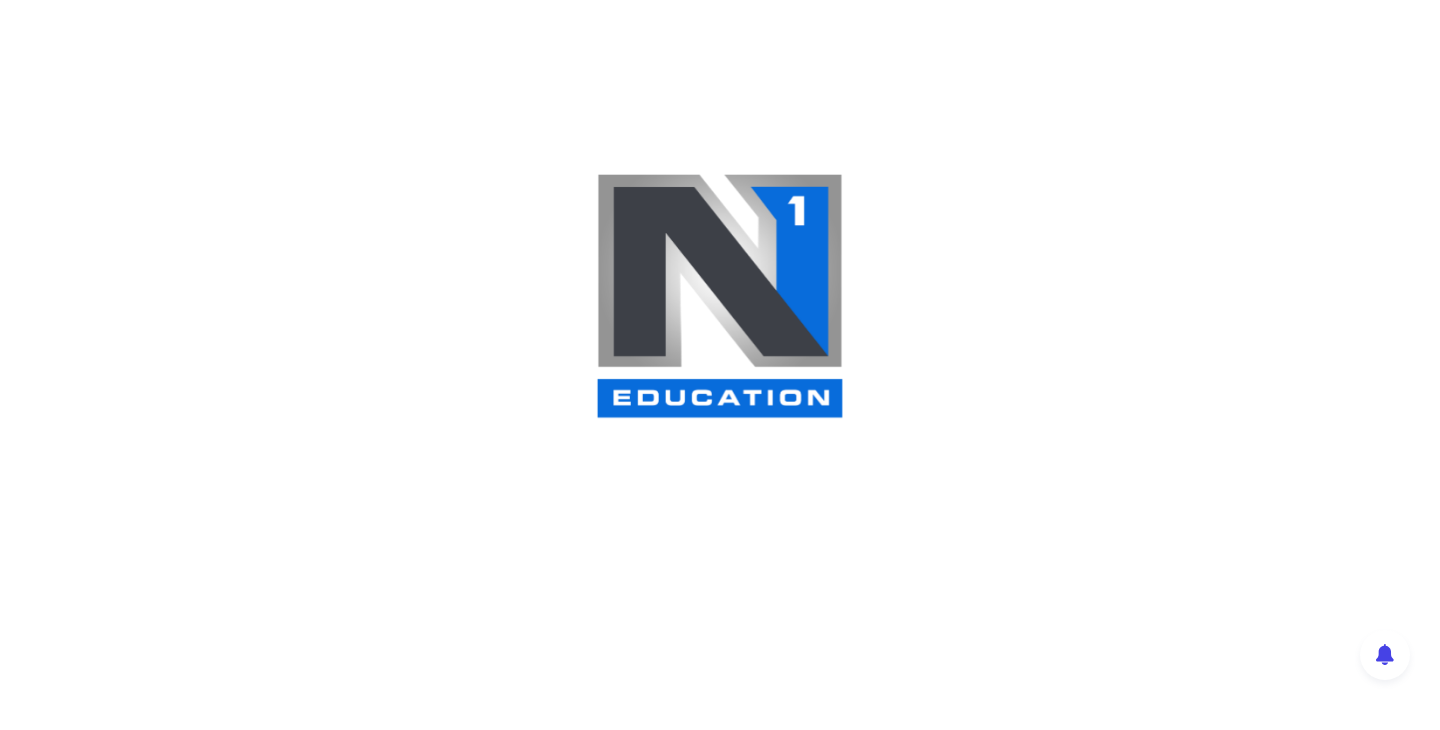 scroll, scrollTop: 0, scrollLeft: 0, axis: both 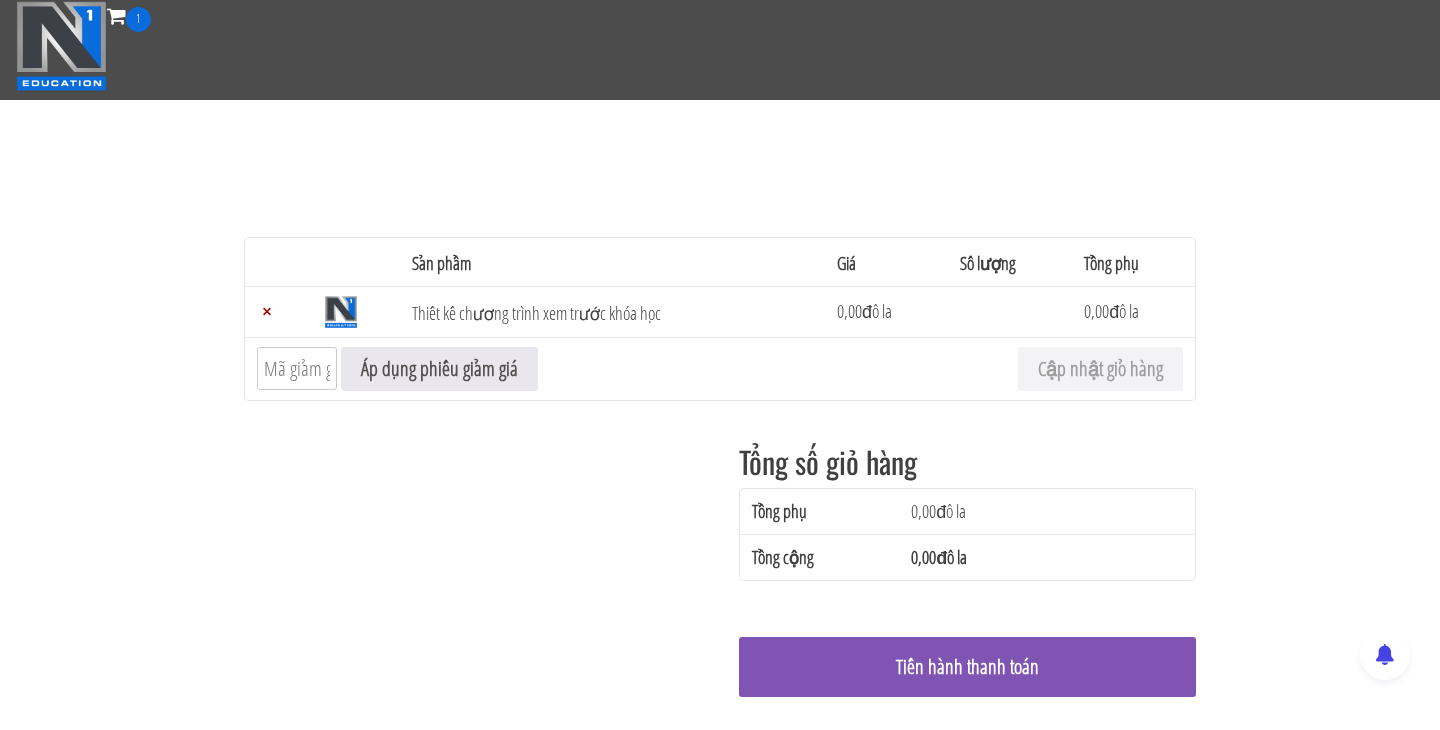 click on "Tổng số giỏ hàng
Tổng phụ
0,00  [CURRENCY]
Tổng cộng
0,00  [CURRENCY]
Tiến hành thanh toán" at bounding box center [720, 581] 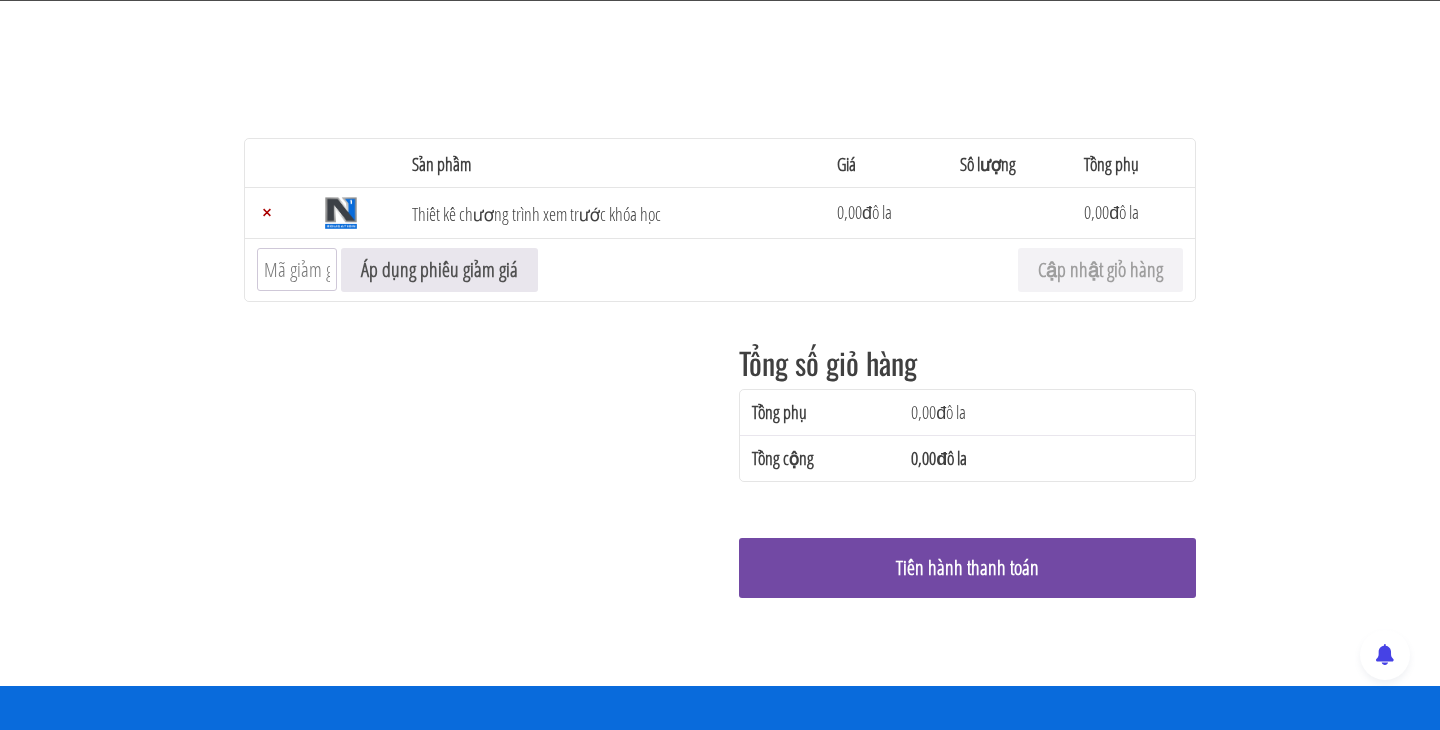 scroll, scrollTop: 108, scrollLeft: 0, axis: vertical 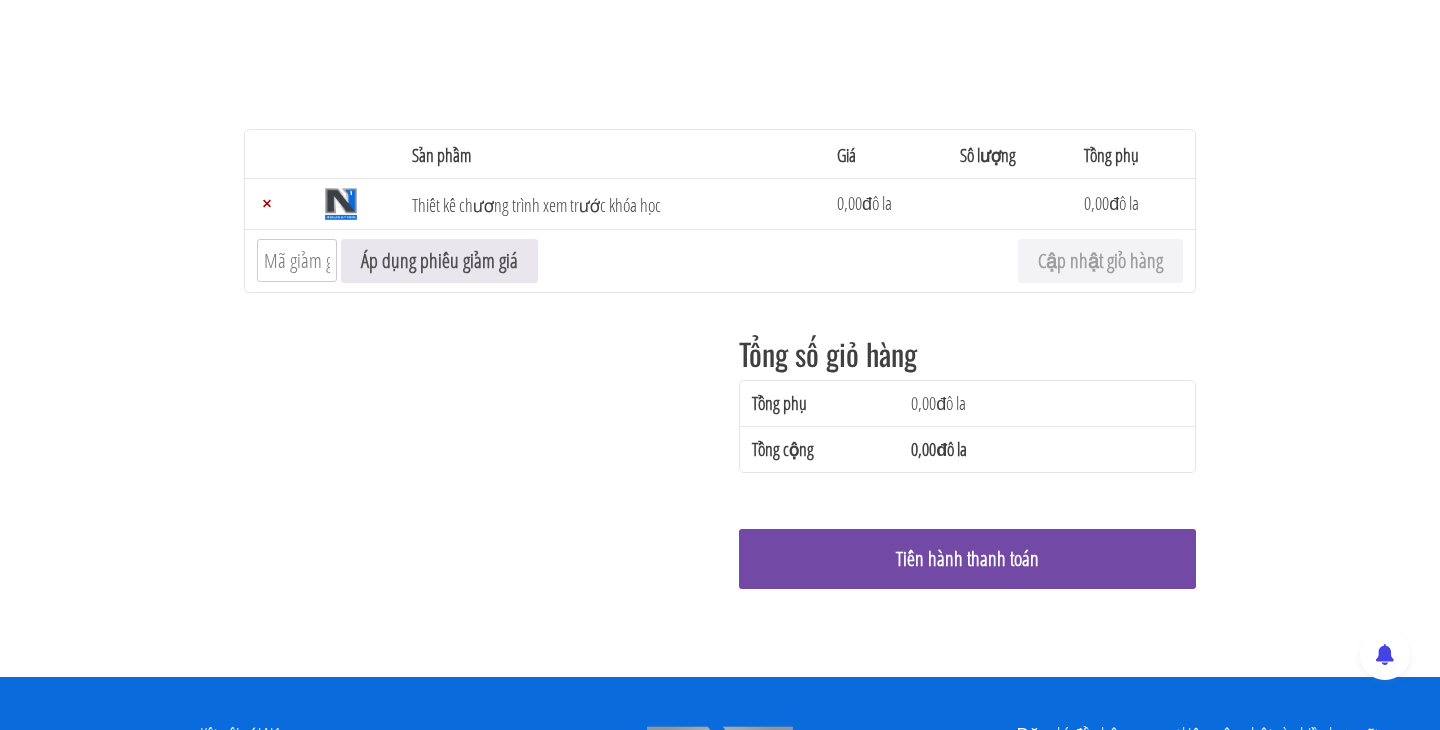 click on "Tiến hành thanh toán" at bounding box center [967, 559] 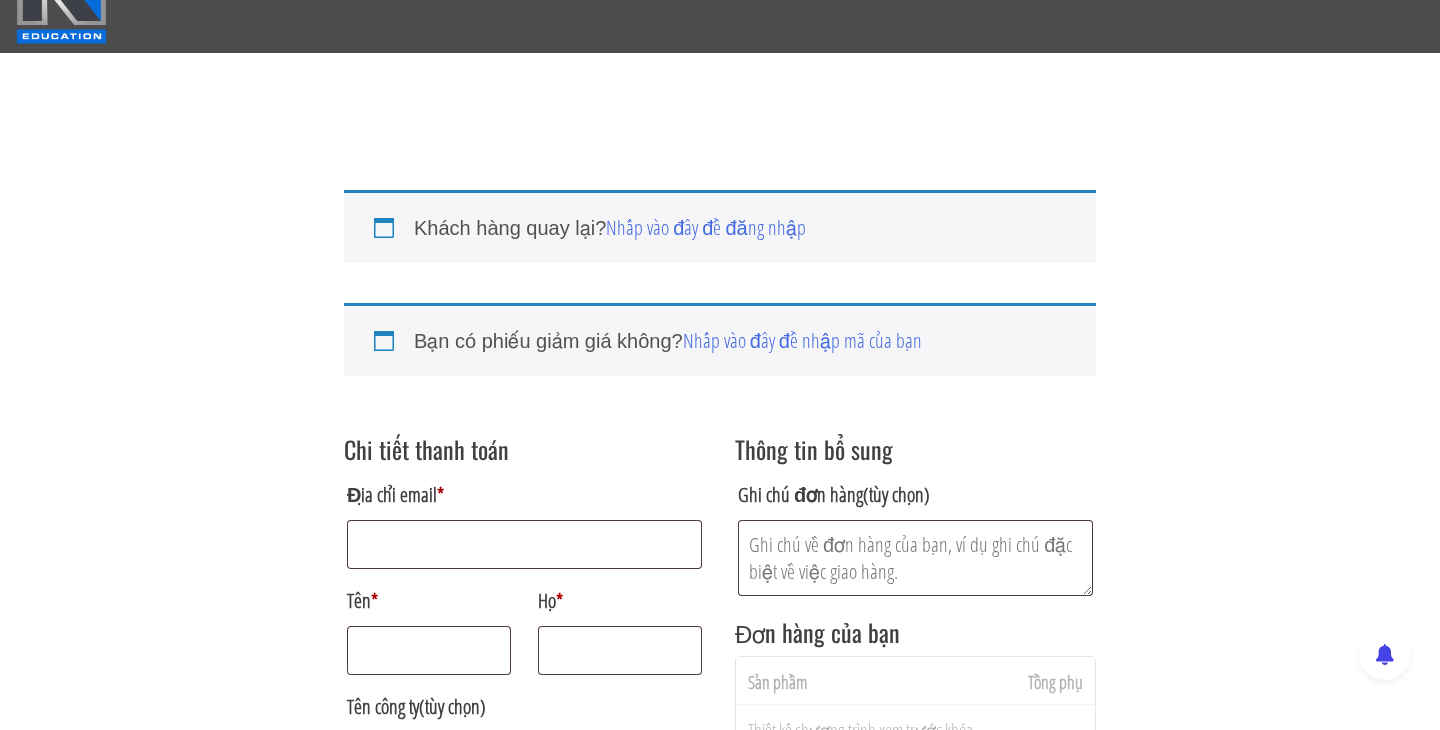 scroll, scrollTop: 148, scrollLeft: 0, axis: vertical 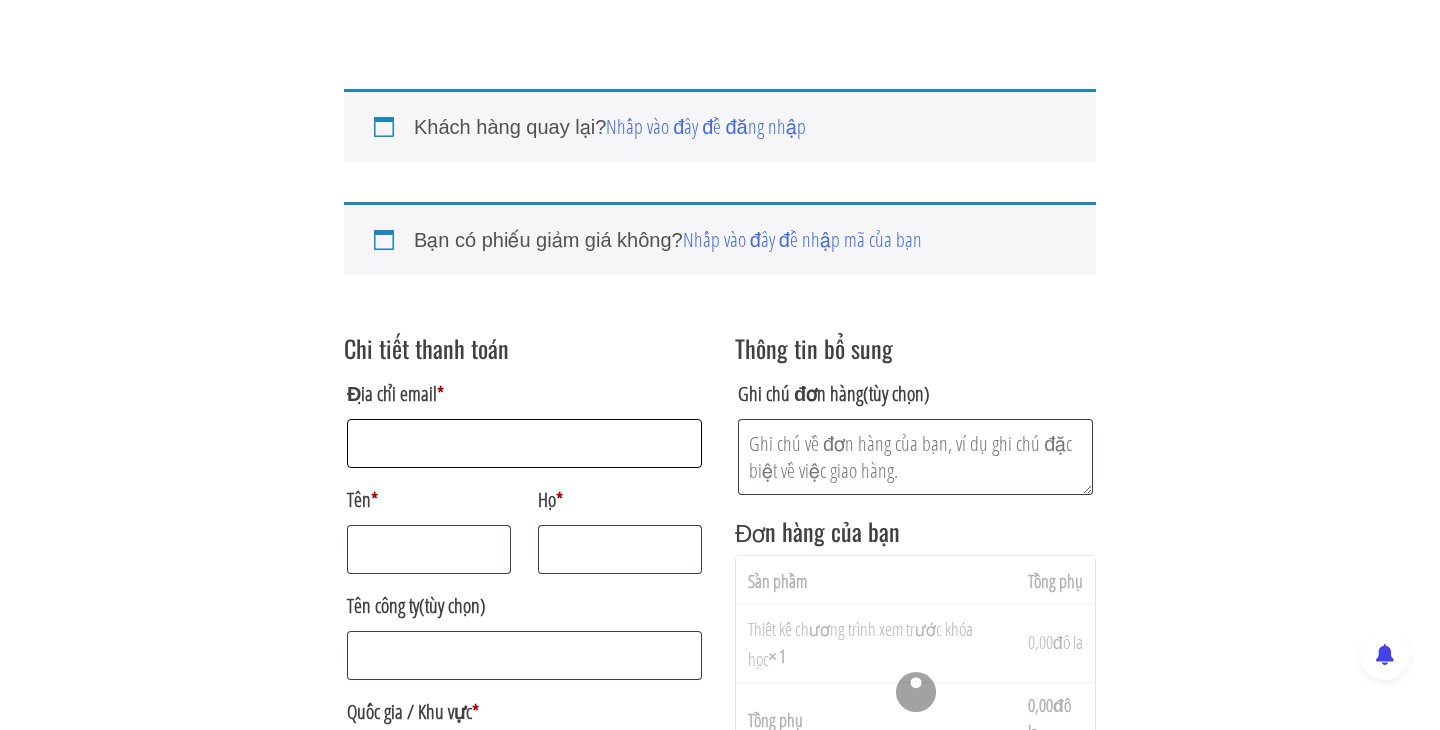 click on "Địa chỉ email   *" at bounding box center (524, 443) 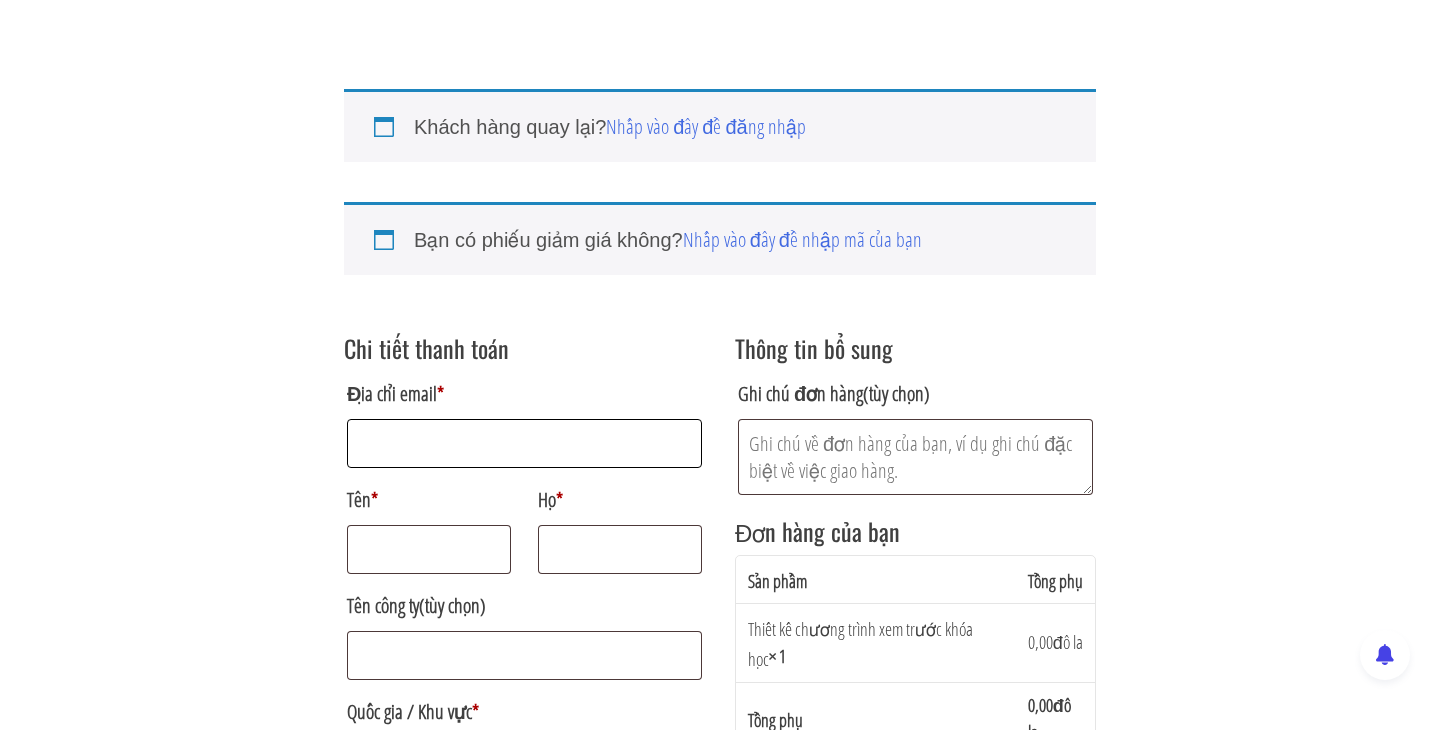 type on "[EMAIL]" 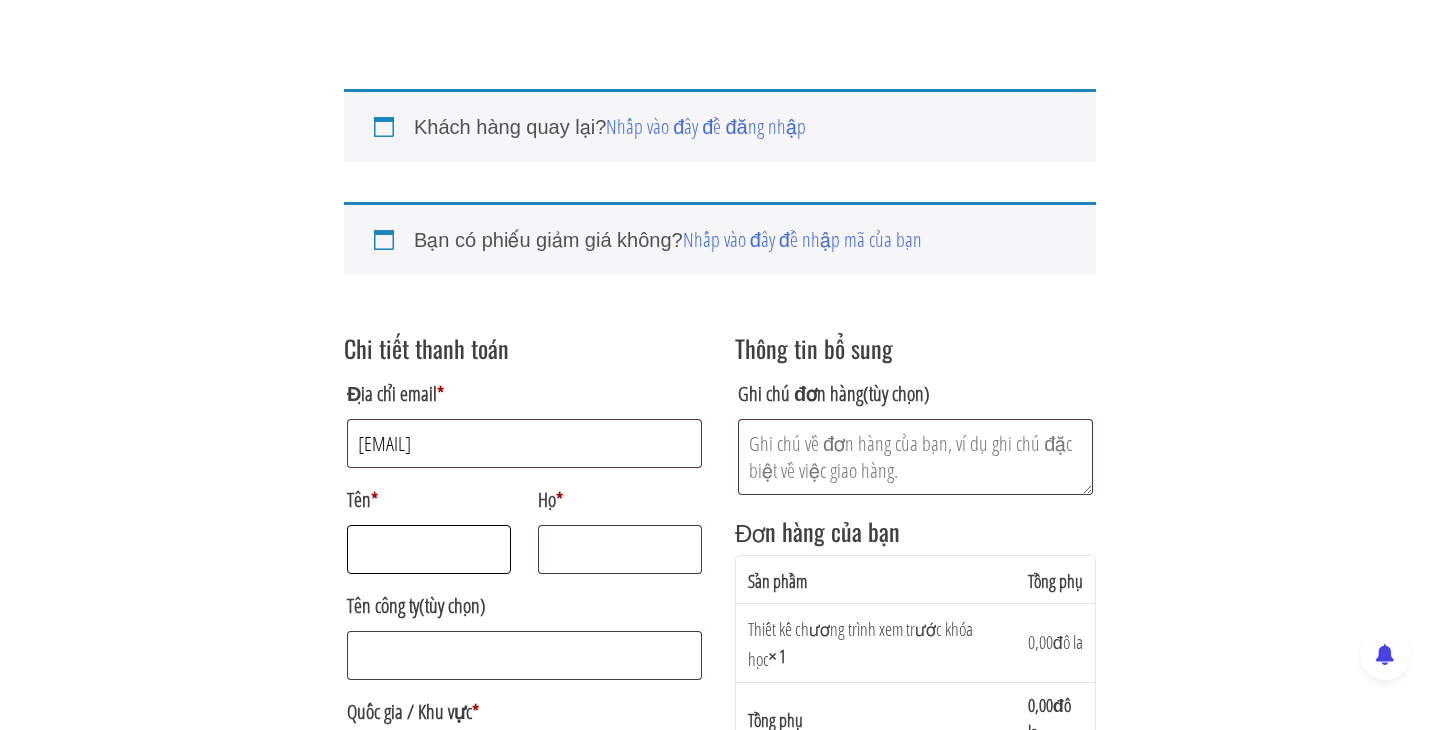 type on "[LAST]" 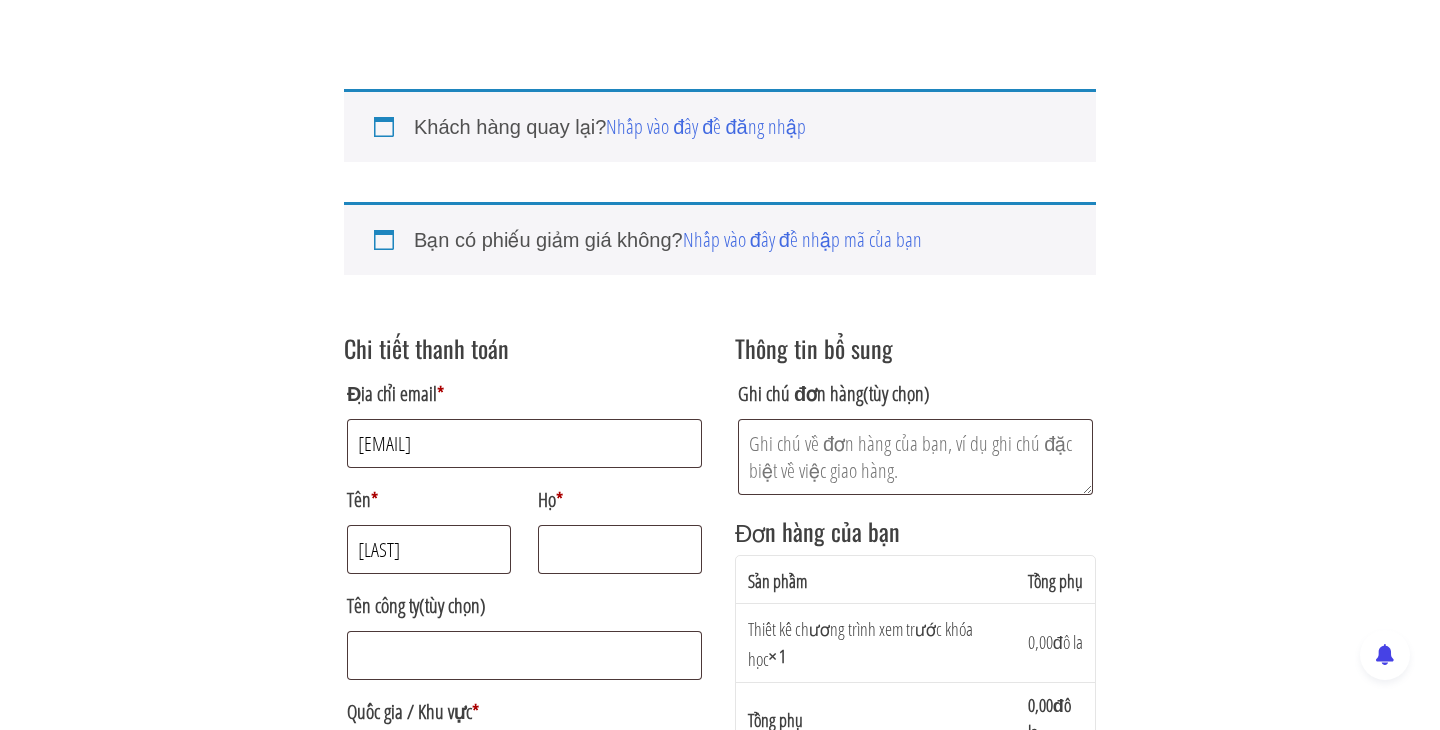 type on "[LAST]" 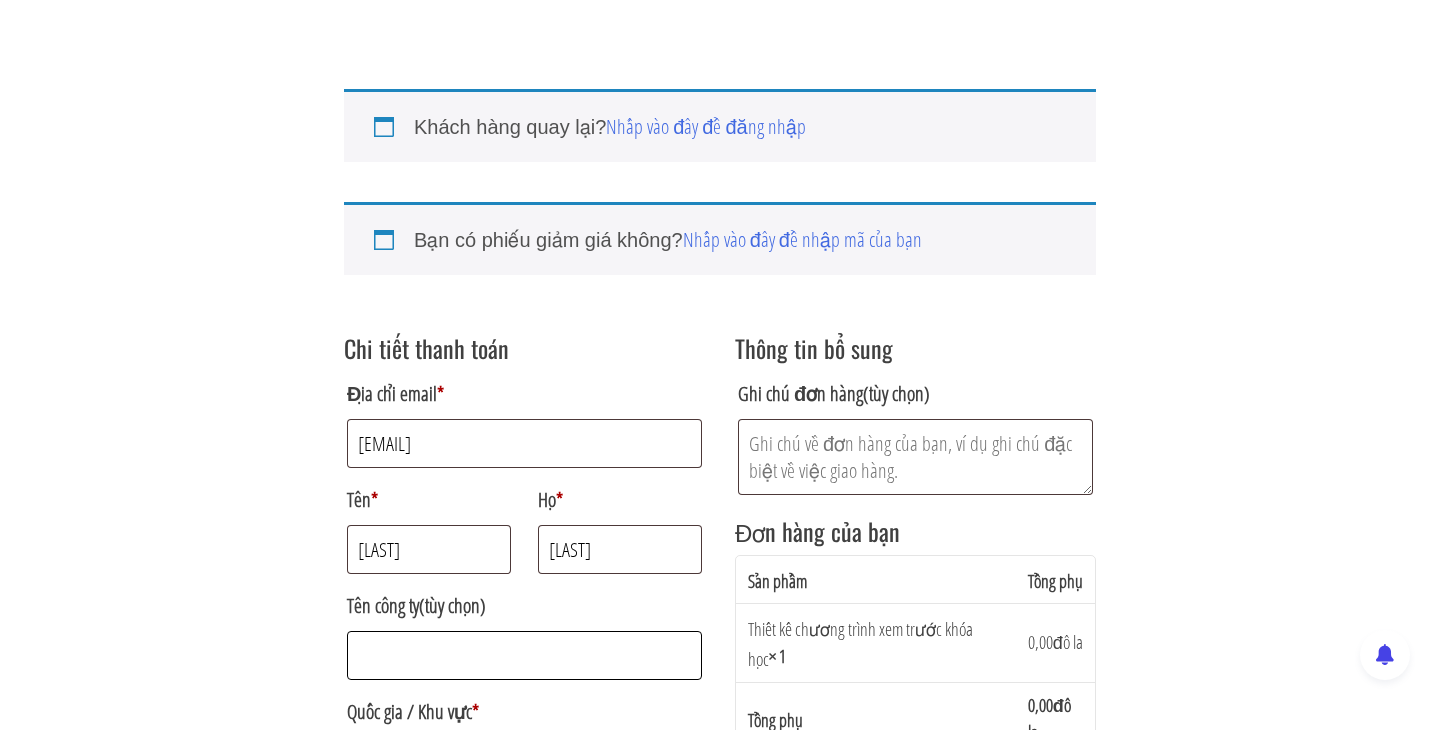 type on "ProCoaching Việt Nam" 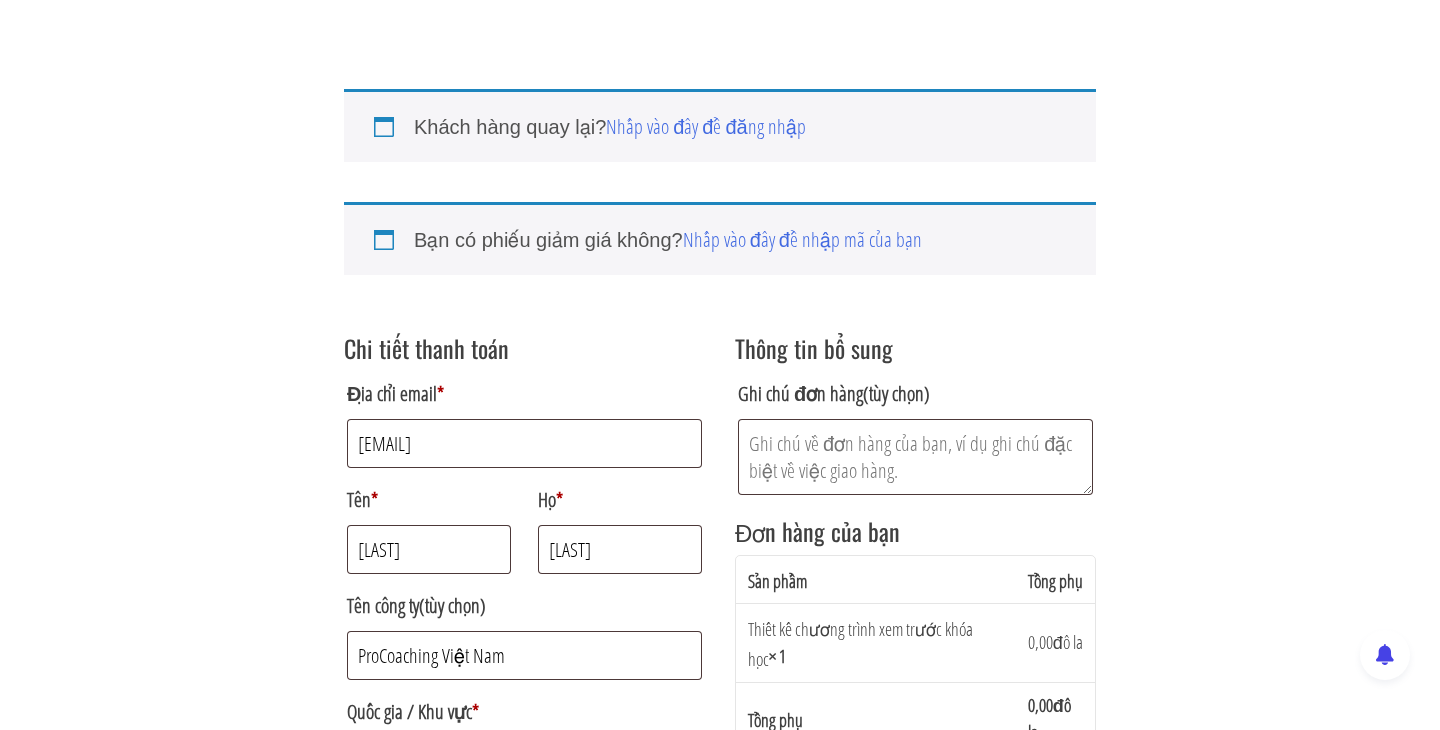 type on "[LAST] [NUMBER] [STREET]" 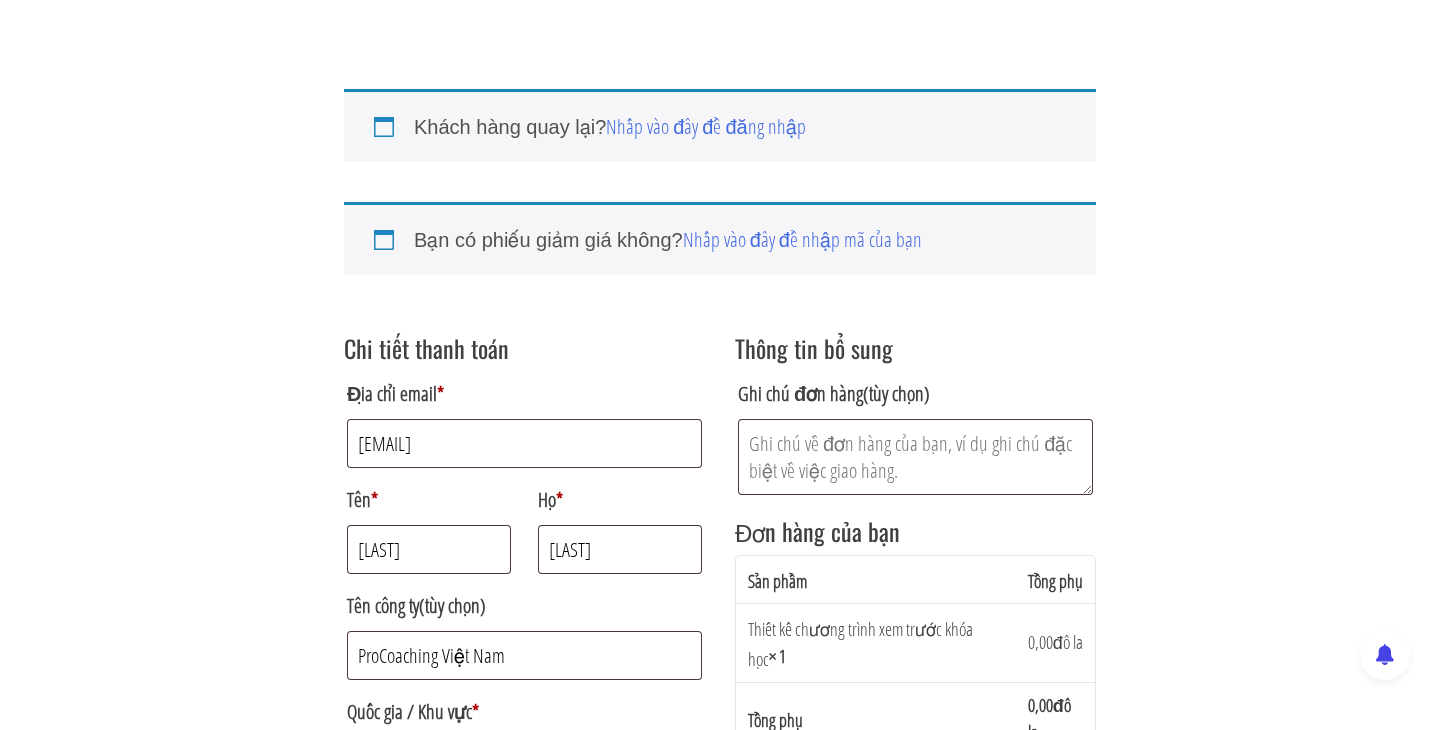 type on "[PHONE]" 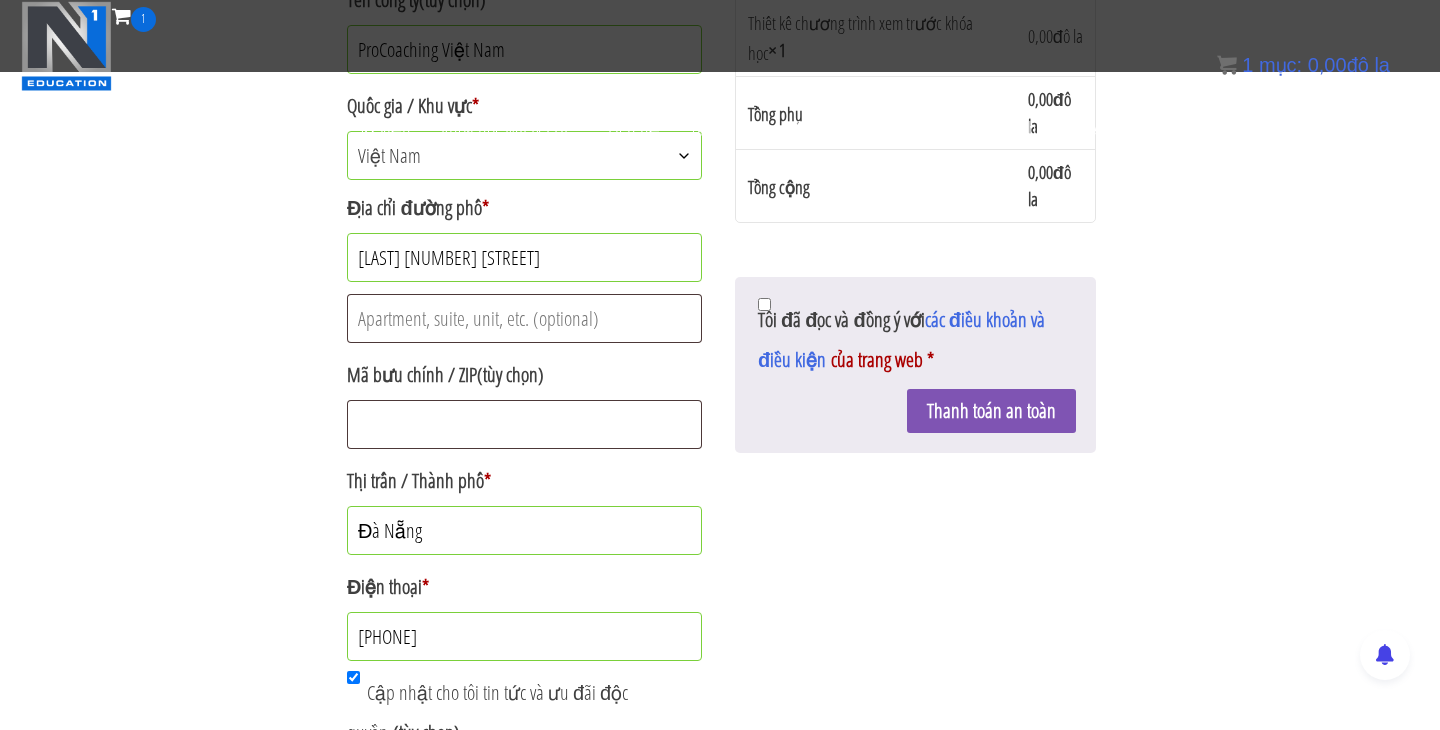 scroll, scrollTop: 504, scrollLeft: 0, axis: vertical 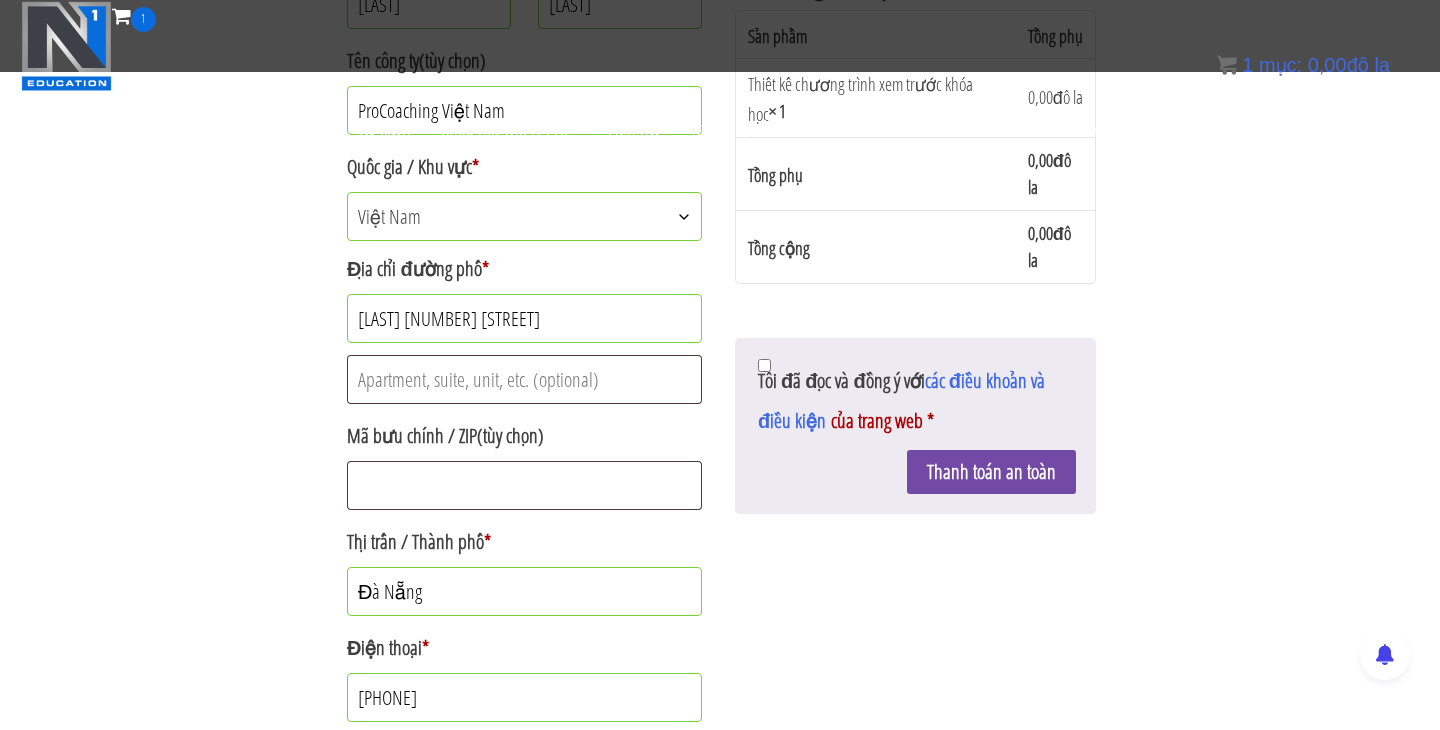 click on "Thanh toán an toàn" at bounding box center [991, 471] 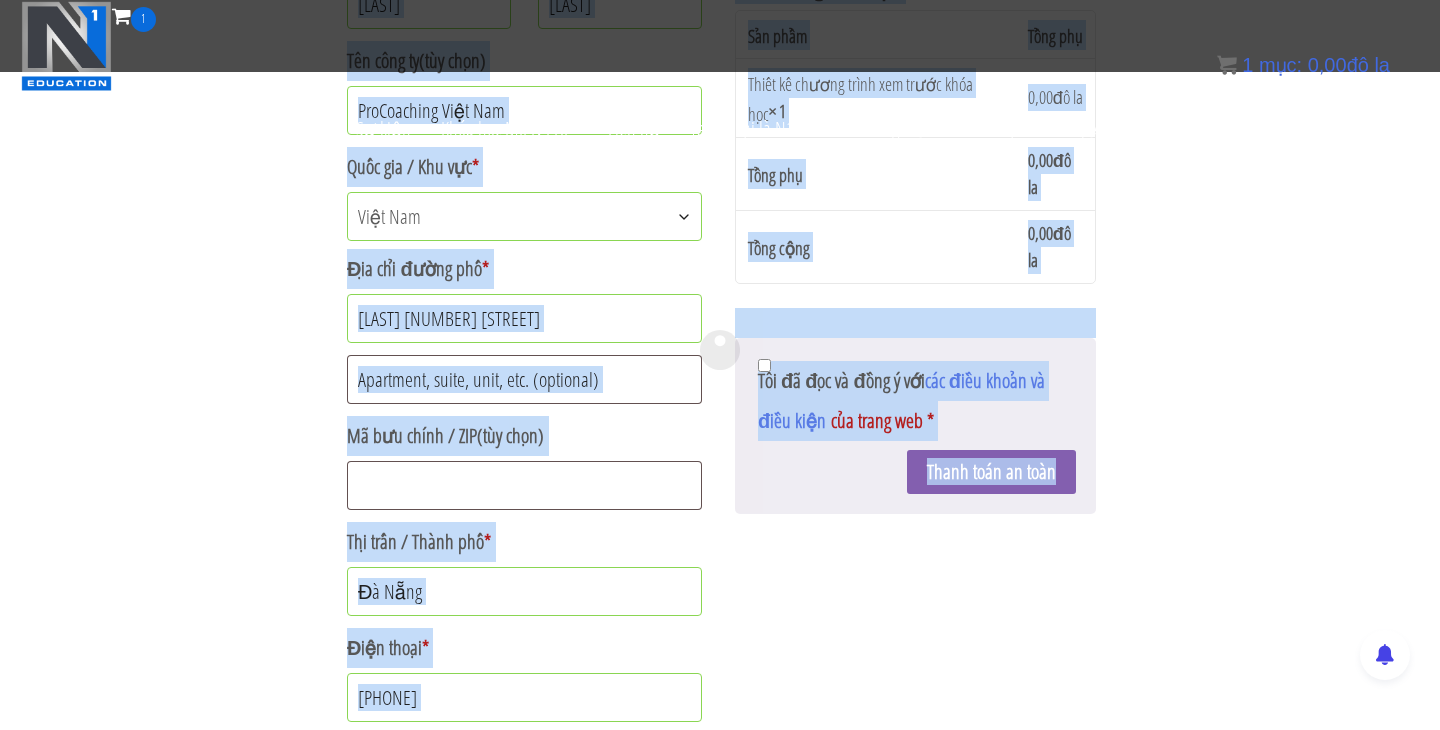 click at bounding box center [720, 350] 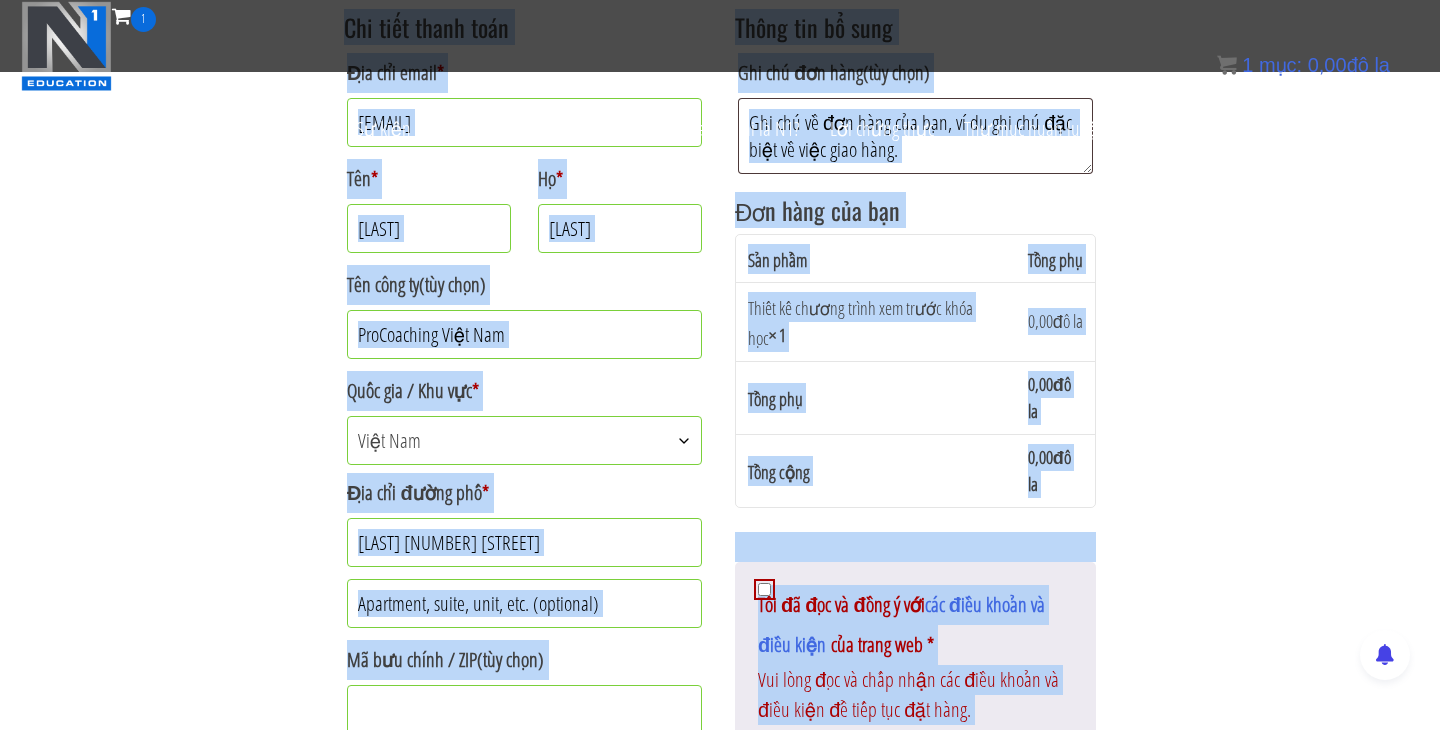 scroll, scrollTop: 978, scrollLeft: 0, axis: vertical 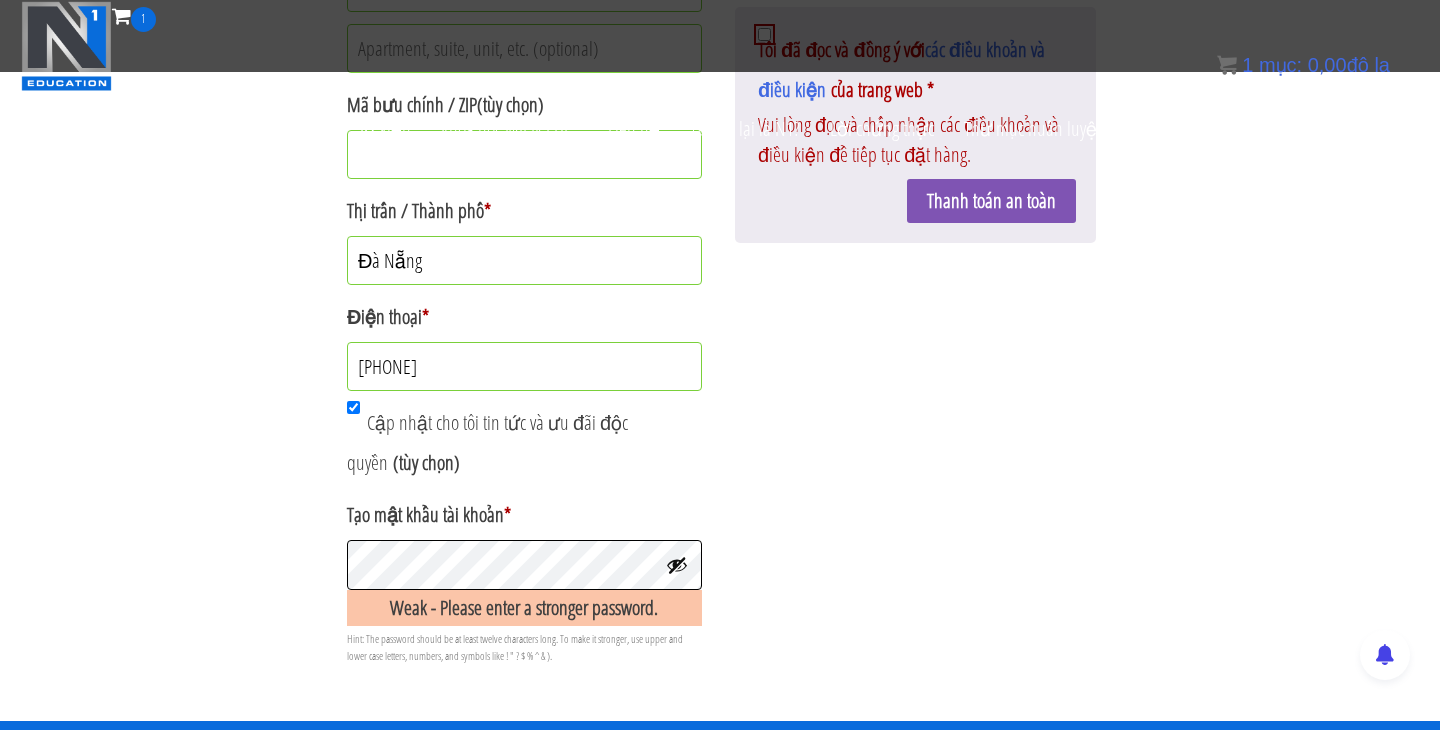 click on "Thanh toán an toàn" at bounding box center (991, 201) 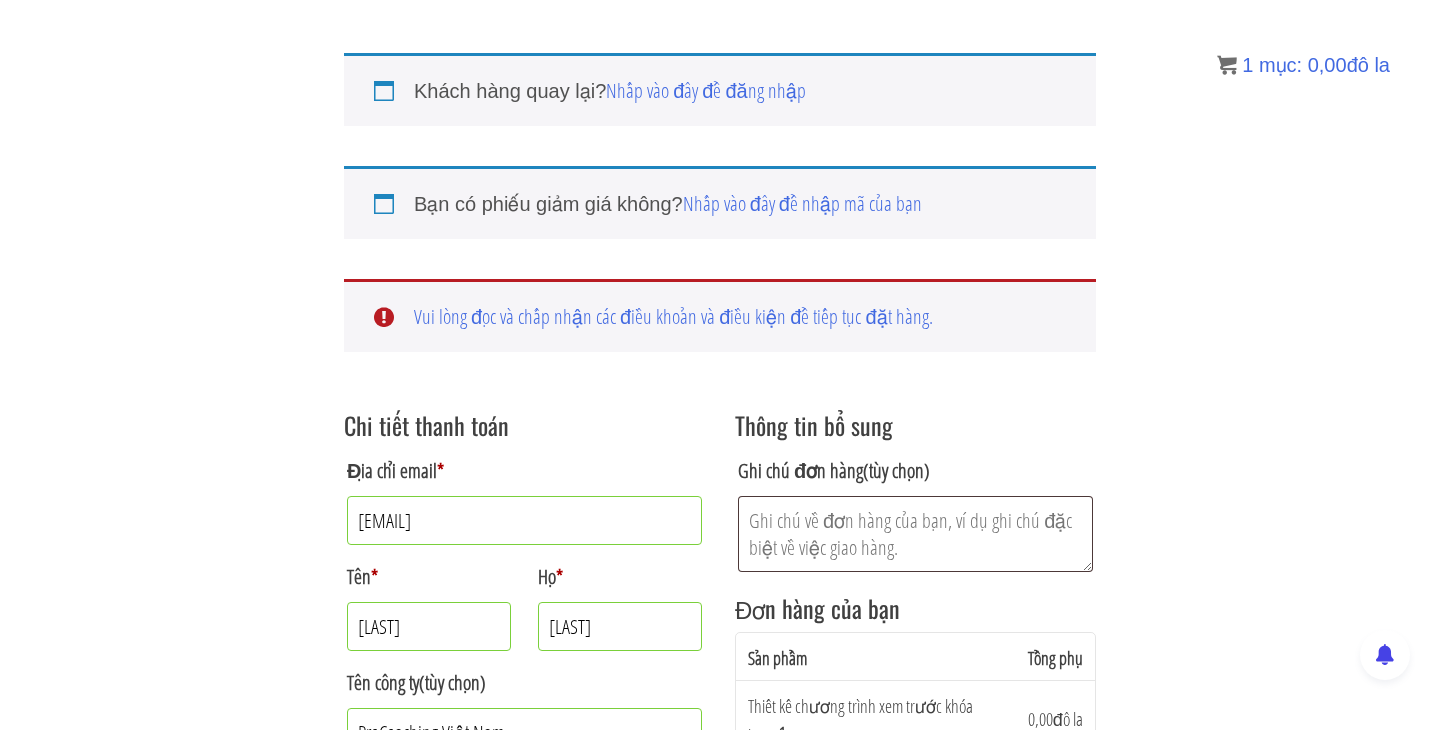 scroll, scrollTop: 175, scrollLeft: 0, axis: vertical 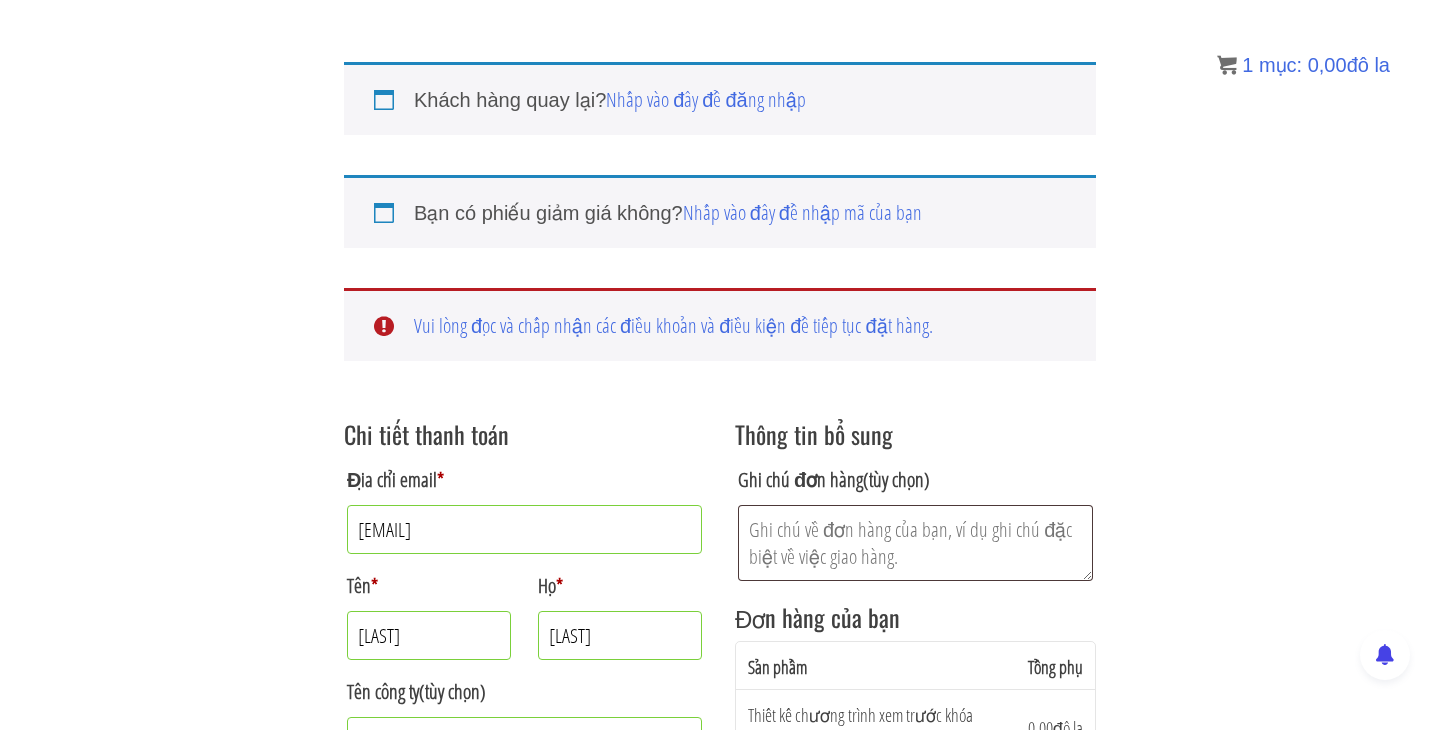 click on "Khách hàng quay lại?  Nhấp vào đây để đăng nhập
Nếu bạn đã từng mua sắm với chúng tôi, vui lòng nhập thông tin bên dưới. Nếu bạn là khách hàng mới, vui lòng chuyển đến phần Thanh toán.
Tên người dùng hoặc email   *
Mật khẩu   *
Nhớ tôi nhé
Đăng nhập
Quên mật khẩu?
Bạn có phiếu giảm giá không? Nhấp vào đây để nhập mã của bạn
Nếu bạn có mã giảm giá, vui lòng áp dụng bên dưới.
Phiếu giảm giá:
Áp dụng phiếu giảm giá
Vui lòng đọc và chấp nhận các điều khoản và điều kiện để tiếp tục đặt hàng.
Chi tiết thanh toán
Địa chỉ email   * vuhoangpham.opf@gmail.com Tên   * Vũ Họ   * Pham Tên công ty   * Albania" at bounding box center [720, 848] 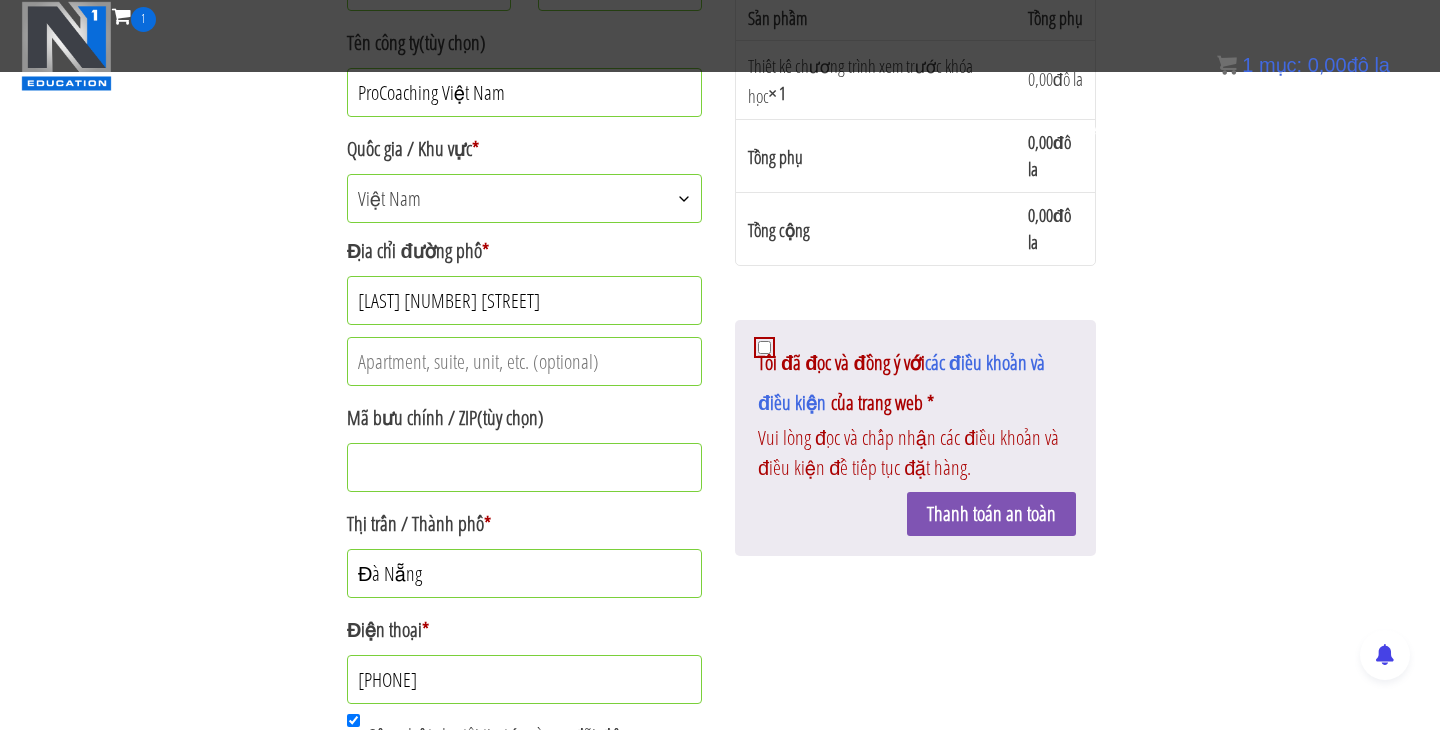 scroll, scrollTop: 679, scrollLeft: 0, axis: vertical 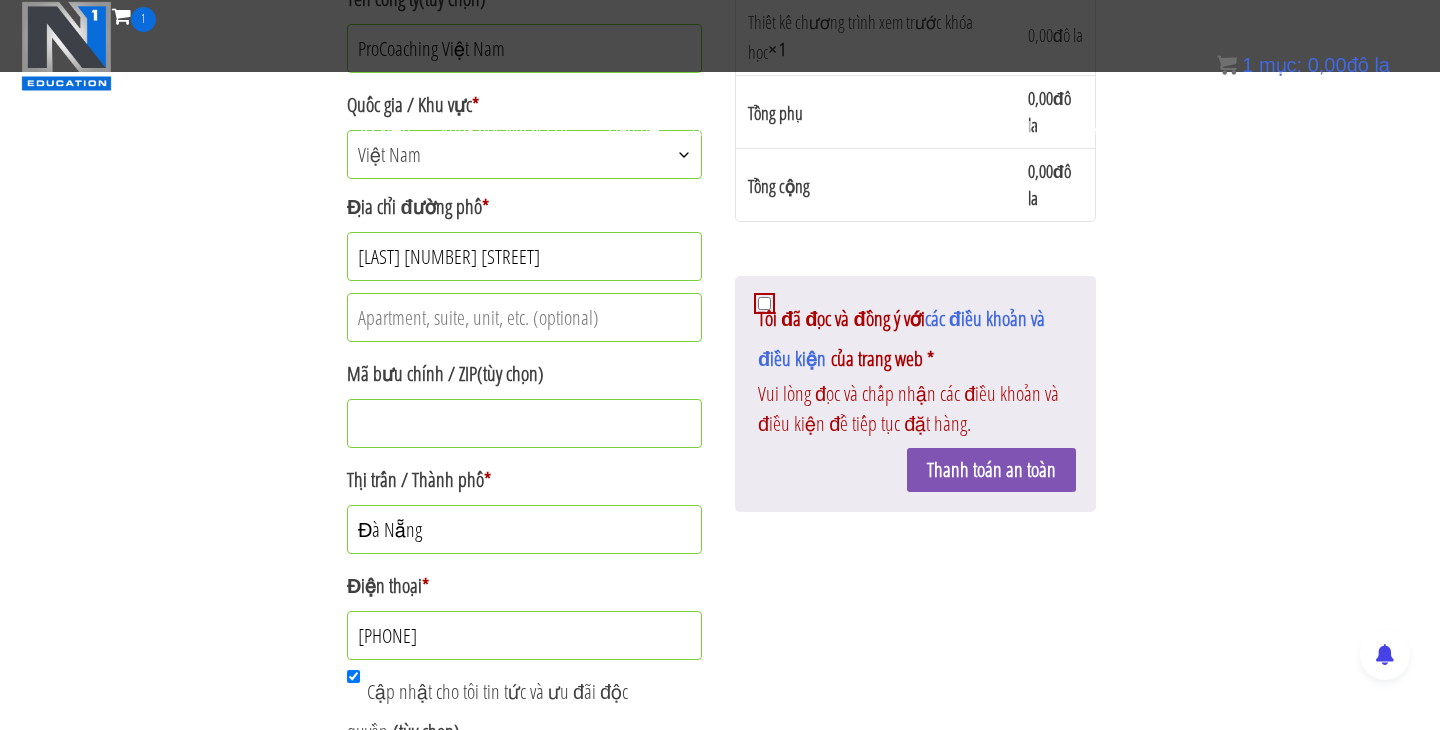 click on "Mã bưu chính / ZIP  (tùy chọn)" at bounding box center [524, 423] 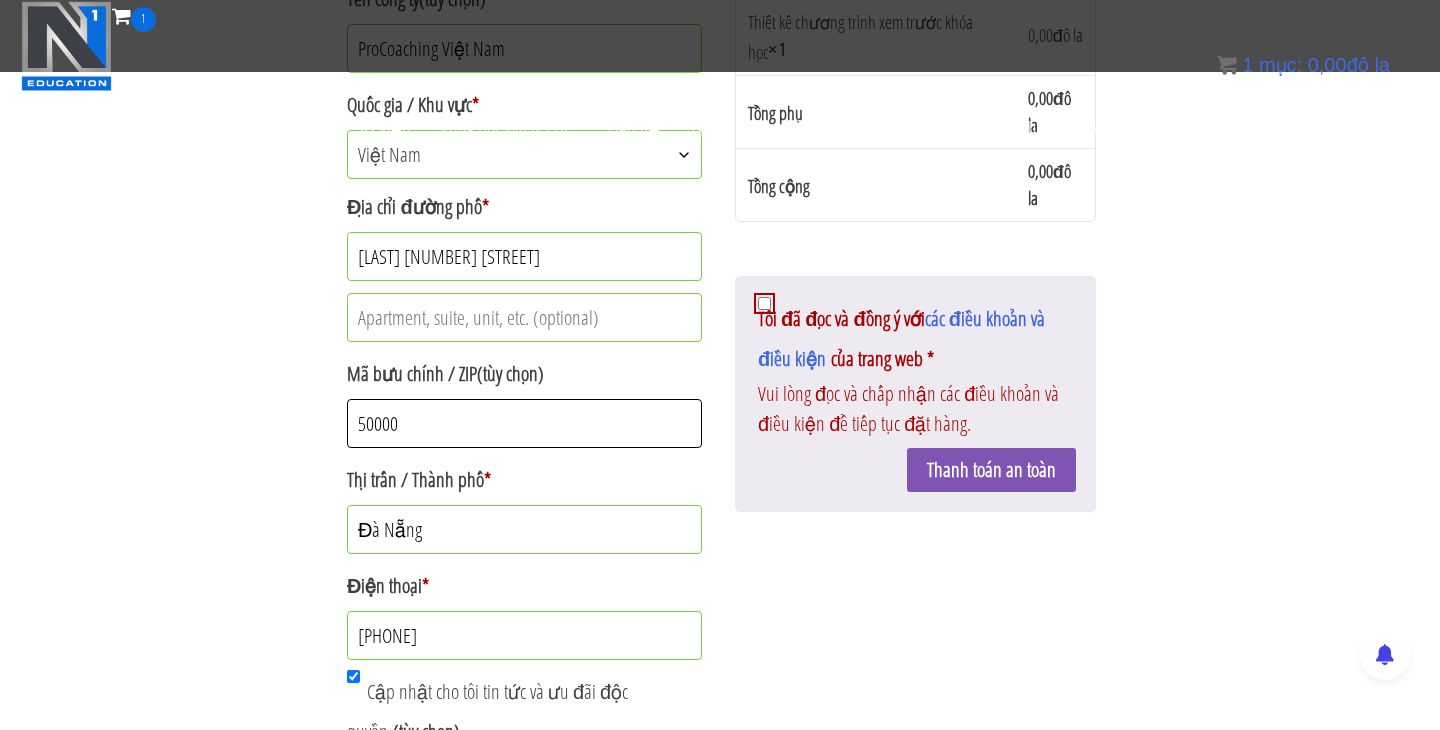 type on "50000" 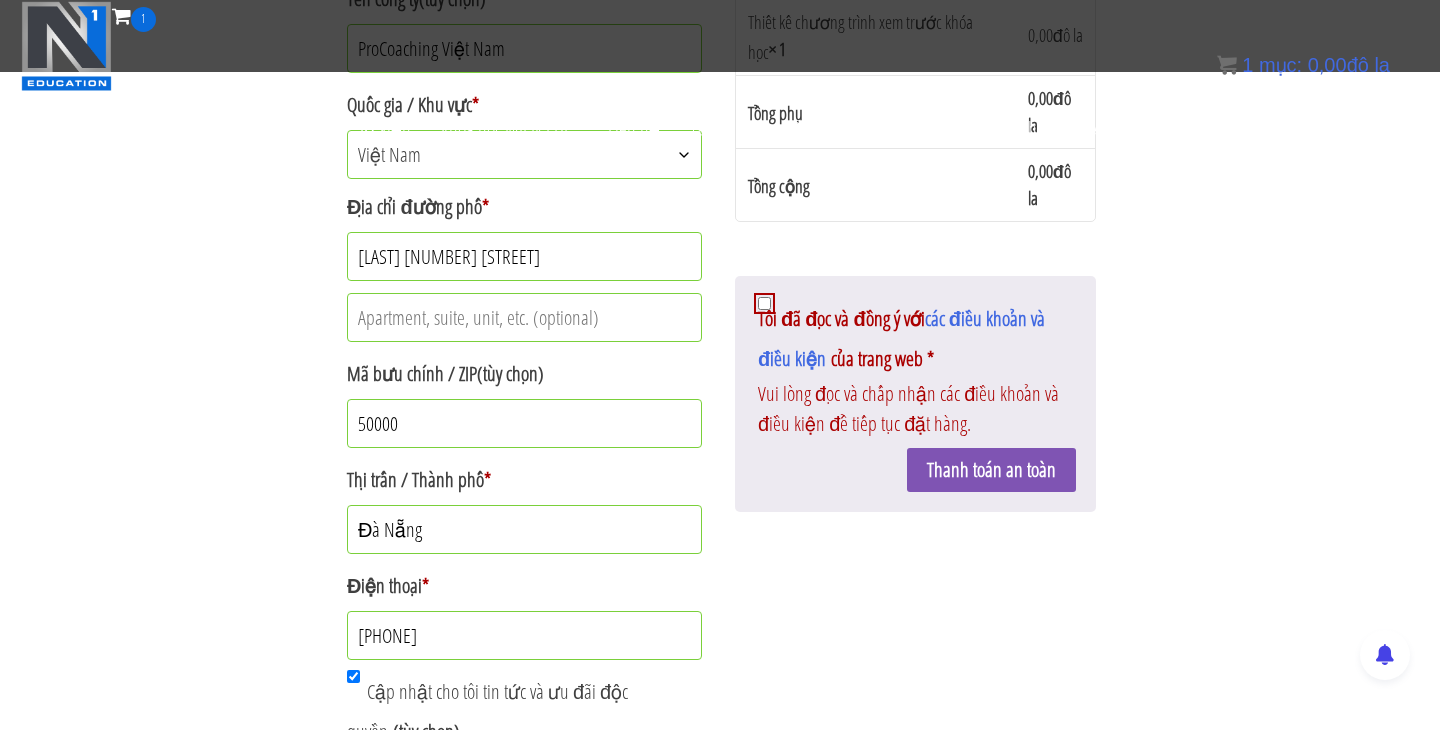 click on "Khách hàng quay lại?  Nhấp vào đây để đăng nhập
Nếu bạn đã từng mua sắm với chúng tôi, vui lòng nhập thông tin bên dưới. Nếu bạn là khách hàng mới, vui lòng chuyển đến phần Thanh toán.
Tên người dùng hoặc email   *
Mật khẩu   *
Nhớ tôi nhé
Đăng nhập
Quên mật khẩu?
Bạn có phiếu giảm giá không? Nhấp vào đây để nhập mã của bạn
Nếu bạn có mã giảm giá, vui lòng áp dụng bên dưới.
Phiếu giảm giá:
Áp dụng phiếu giảm giá
Vui lòng đọc và chấp nhận các điều khoản và điều kiện để tiếp tục đặt hàng.
Chi tiết thanh toán
Địa chỉ email   * vuhoangpham.opf@gmail.com Tên   * Vũ Họ   * Pham Tên công ty   * Albania" at bounding box center [720, 155] 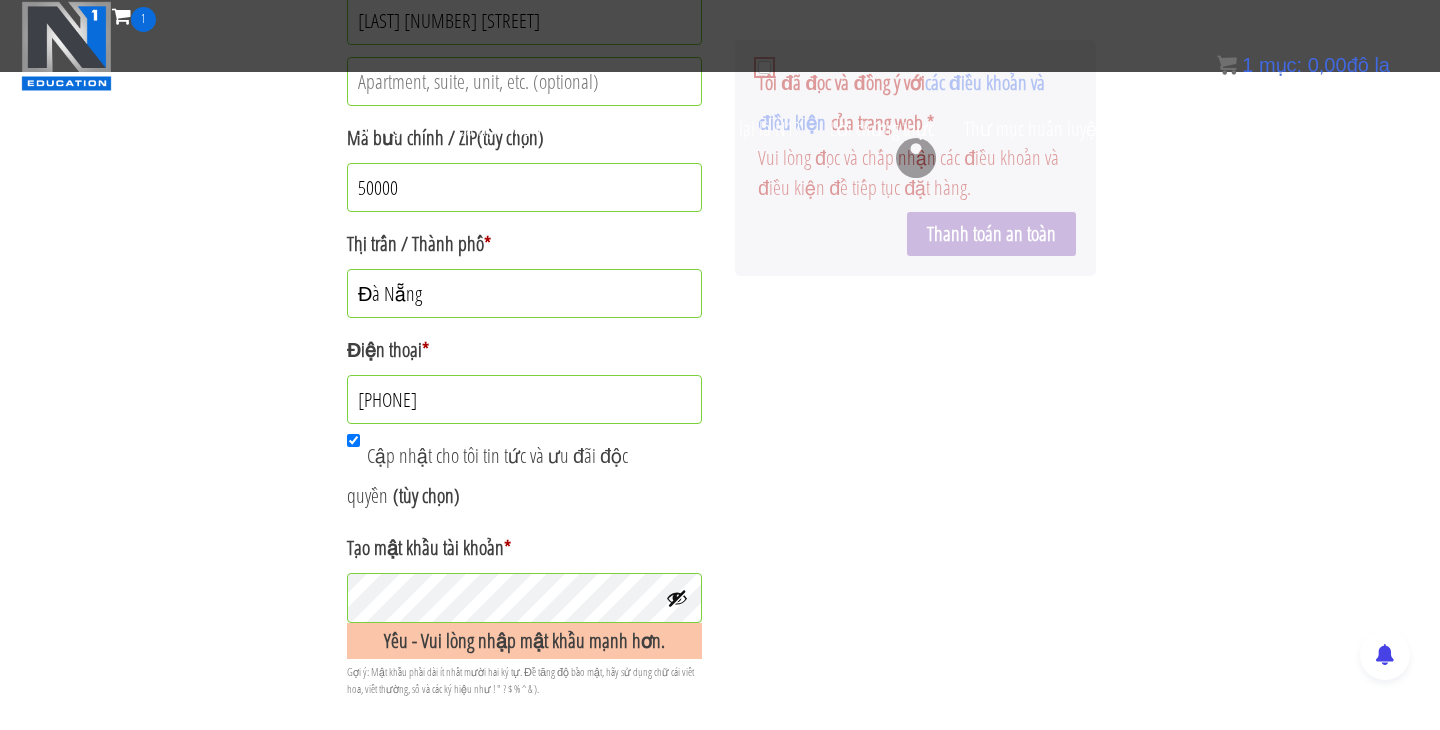 scroll, scrollTop: 1023, scrollLeft: 0, axis: vertical 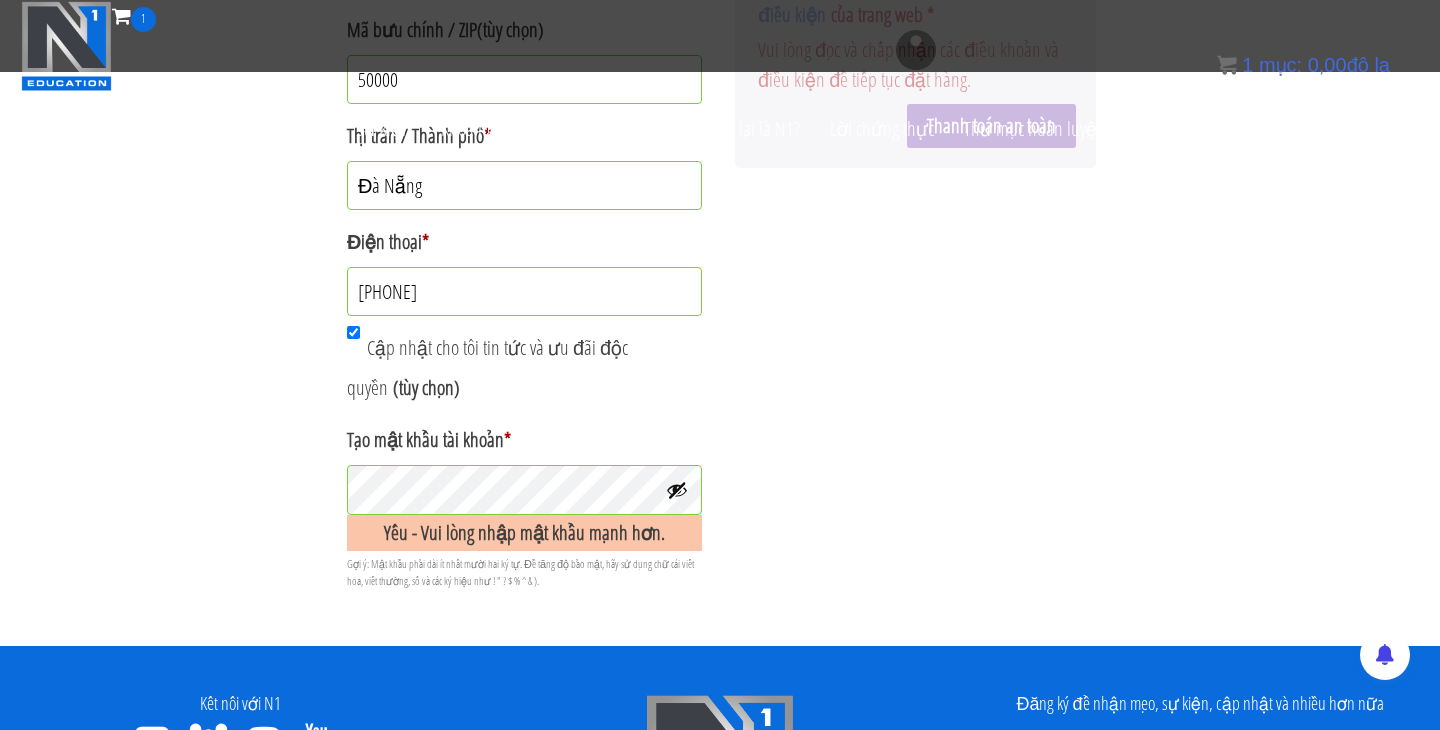 click at bounding box center [677, 490] 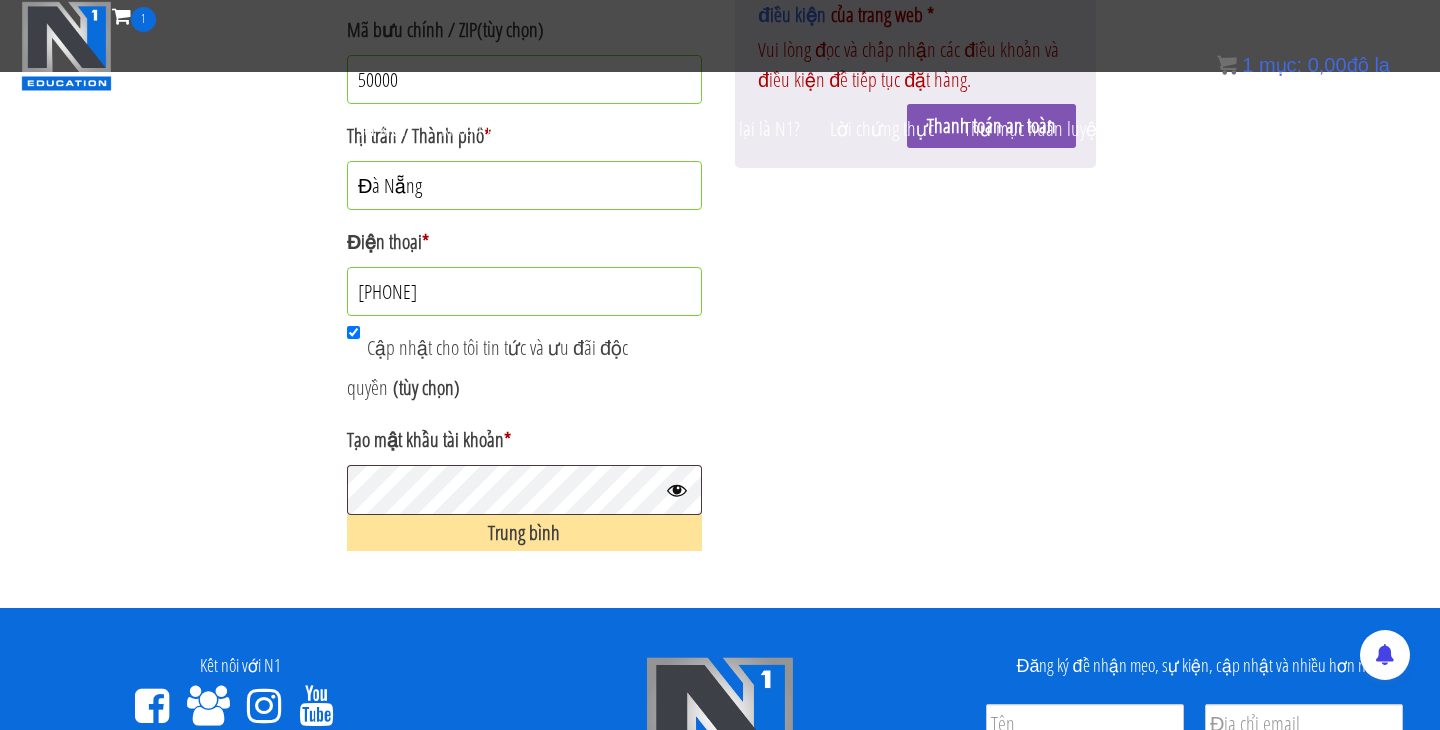 click on "Chi tiết thanh toán
Địa chỉ email   * vuhoangpham.opf@gmail.com Tên   * Vũ Họ   * Pham Tên công ty   (tùy chọn) ProCoaching Việt Nam Quốc gia / Khu vực   * Chọn quốc gia/khu vực… Afghanistan Quần đảo Åland Albania Algeria Samoa thuộc Mỹ Andorra Angola Anguilla Nam Cực Antigua và Barbuda Argentina Armenia Aruba Úc Áo Azerbaijan Bahamas Bahrain Bangladesh Barbados Belarus Belau Bỉ Belize Bénin Bermuda Bhutan Bolivia Bonaire, Thánh Eustatius và Saba Bosnia và Herzegovina Botswana Đảo Bouvet Brazil Lãnh thổ Ấn Độ Dương thuộc Anh Brunei Bulgaria Burkina Faso Burundi Campuchia Cameroon Canada Cape Verde Quần đảo Cayman Cộng hòa Trung Phi Chad Chile Trung Quốc Đảo Giáng Sinh Quần đảo Cocos (Keeling) Colombia Comoros Congo (Brazzaville) Congo (Kinshasa) Quần đảo Cook Costa Rica Croatia Cuba Curaçao Síp Cộng hòa Séc Đan Mạch Djibouti Dominica Cộng hòa Dominica Ecuador Ai Cập Fiji" at bounding box center [720, -38] 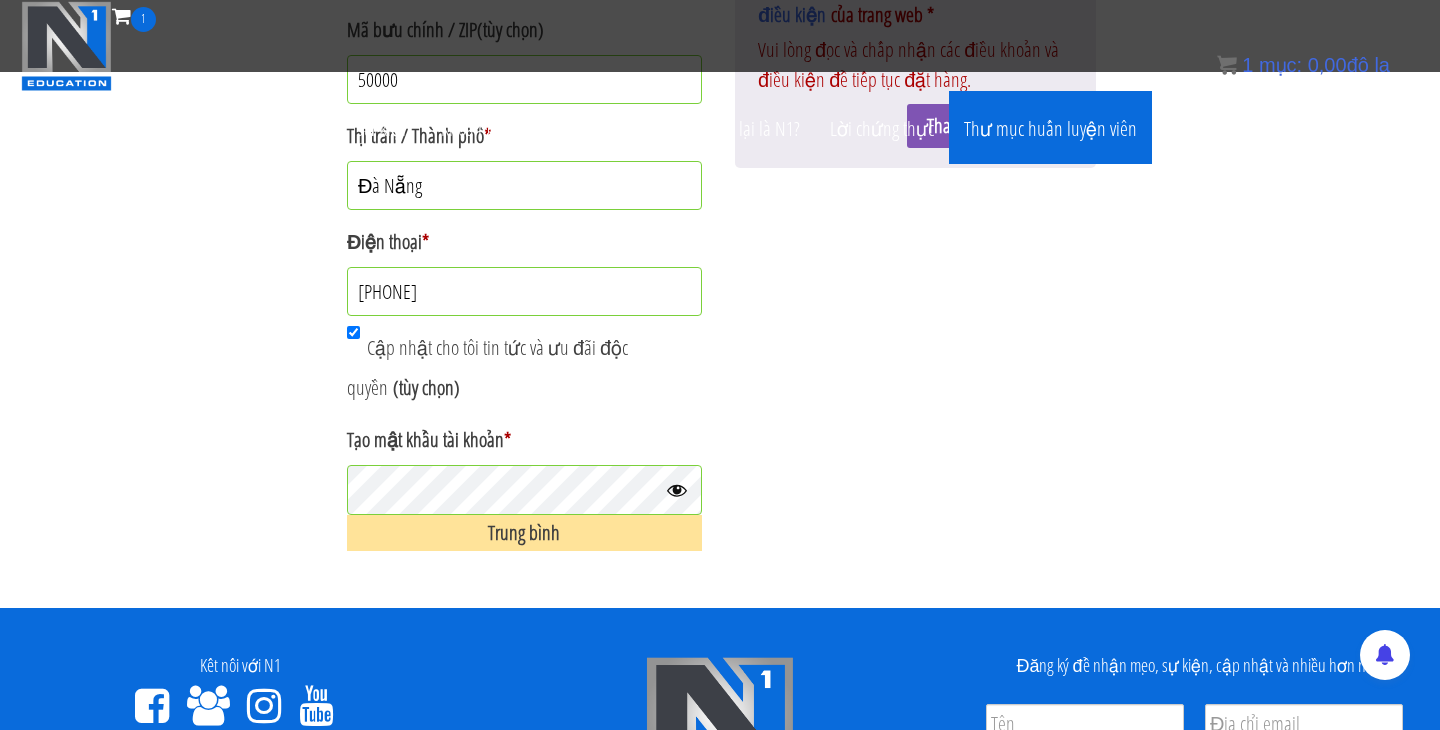 click on "Thư mục huấn luyện viên" at bounding box center (1050, 128) 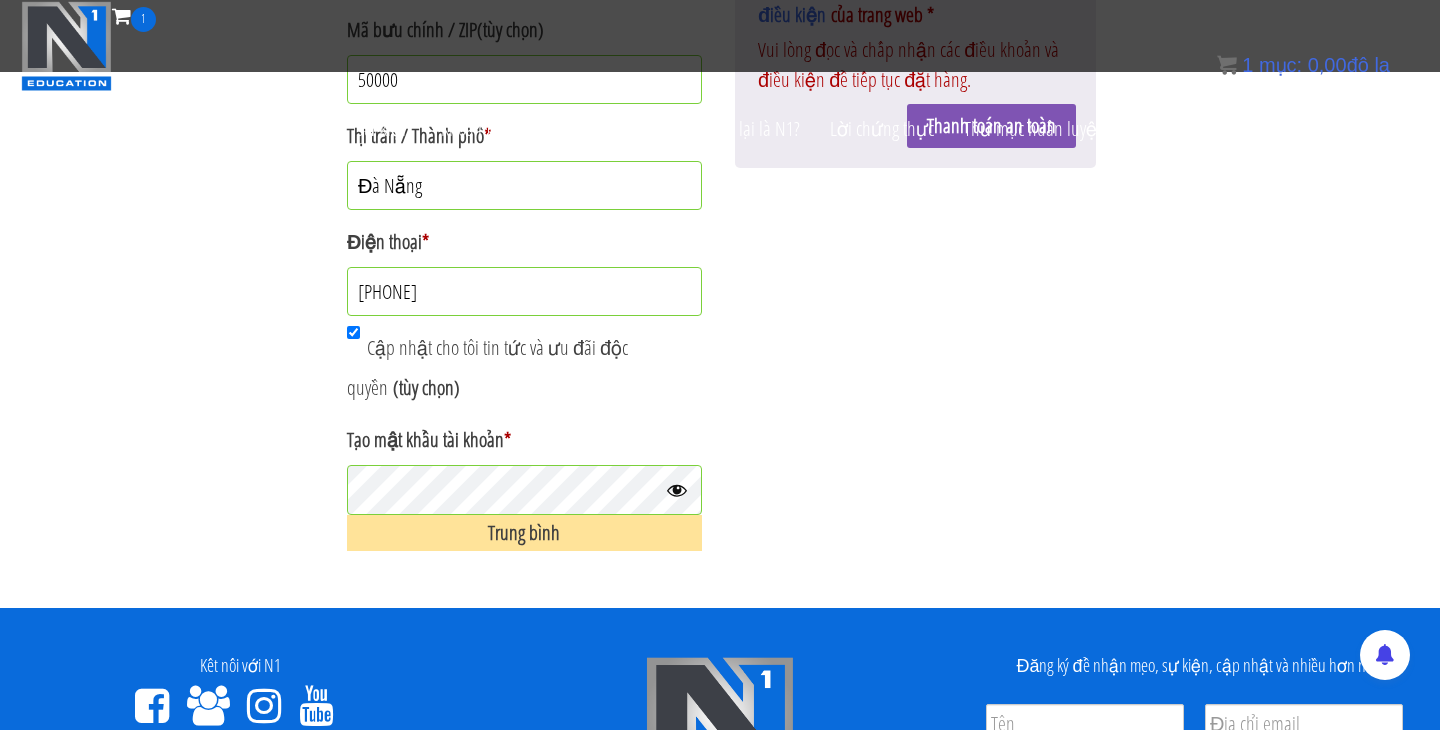 click on "Chi tiết thanh toán
Địa chỉ email   * vuhoangpham.opf@gmail.com Tên   * Vũ Họ   * Pham Tên công ty   (tùy chọn) ProCoaching Việt Nam Quốc gia / Khu vực   * Chọn quốc gia/khu vực… Afghanistan Quần đảo Åland Albania Algeria Samoa thuộc Mỹ Andorra Angola Anguilla Nam Cực Antigua và Barbuda Argentina Armenia Aruba Úc Áo Azerbaijan Bahamas Bahrain Bangladesh Barbados Belarus Belau Bỉ Belize Bénin Bermuda Bhutan Bolivia Bonaire, Thánh Eustatius và Saba Bosnia và Herzegovina Botswana Đảo Bouvet Brazil Lãnh thổ Ấn Độ Dương thuộc Anh Brunei Bulgaria Burkina Faso Burundi Campuchia Cameroon Canada Cape Verde Quần đảo Cayman Cộng hòa Trung Phi Chad Chile Trung Quốc Đảo Giáng Sinh Quần đảo Cocos (Keeling) Colombia Comoros Congo (Brazzaville) Congo (Kinshasa) Quần đảo Cook Costa Rica Croatia Cuba Curaçao Síp Cộng hòa Séc Đan Mạch Djibouti Dominica Cộng hòa Dominica Ecuador Ai Cập Fiji" at bounding box center [720, -38] 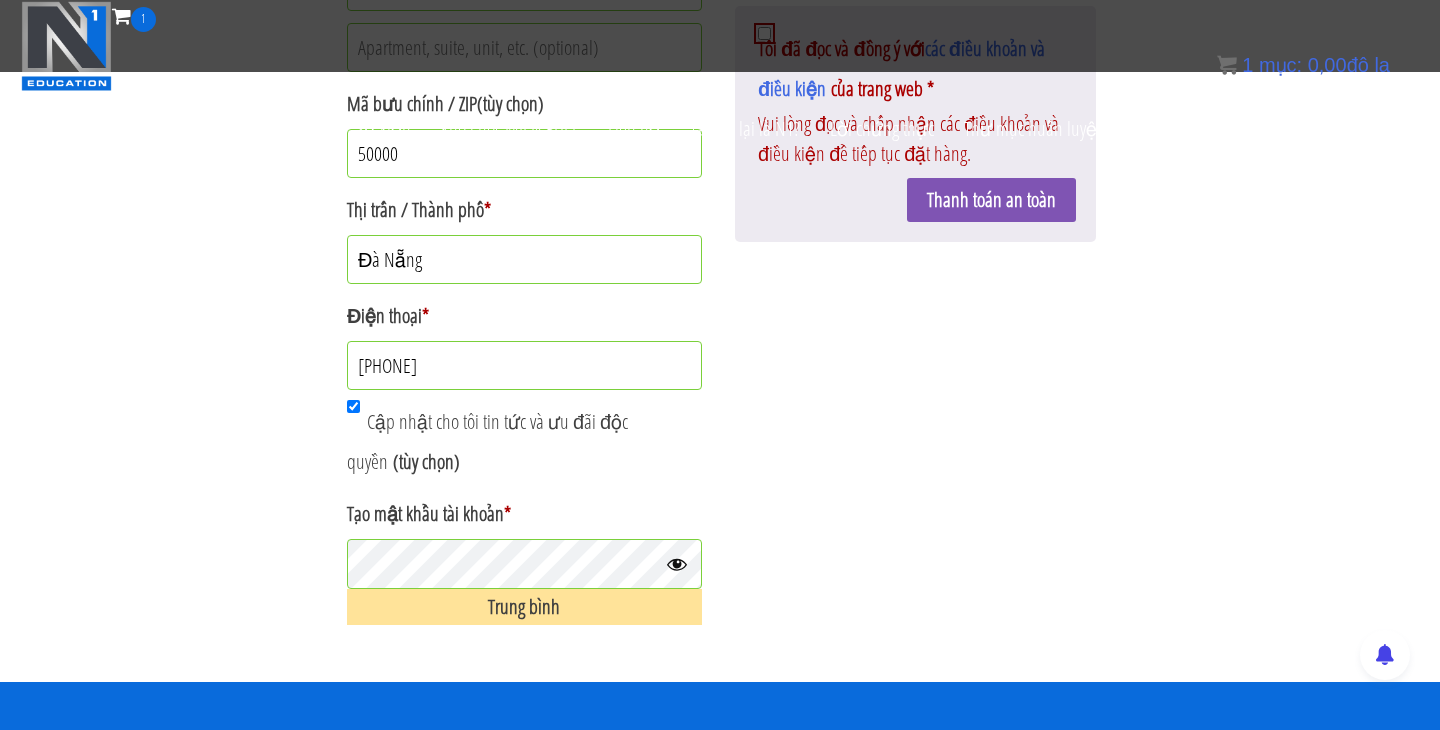 scroll, scrollTop: 919, scrollLeft: 0, axis: vertical 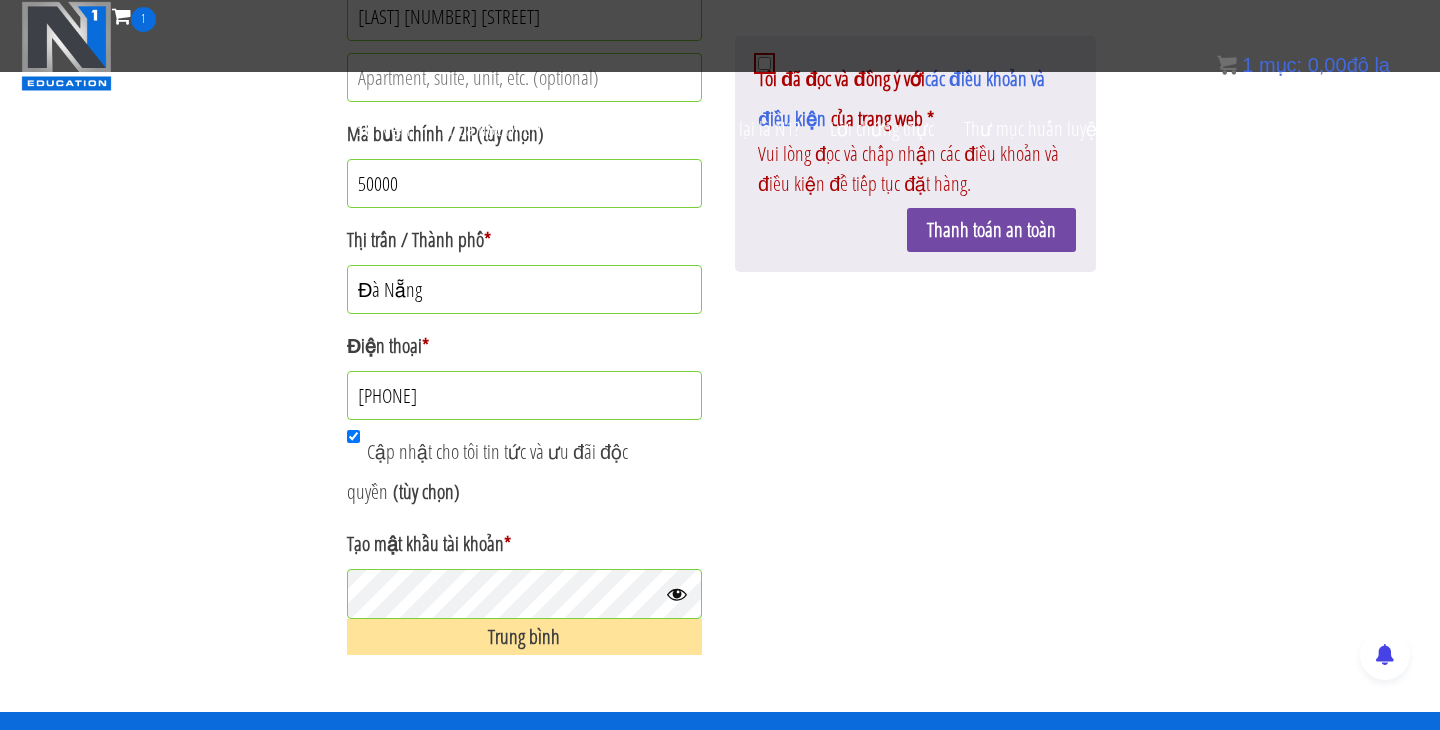 click on "Thanh toán an toàn" at bounding box center [991, 229] 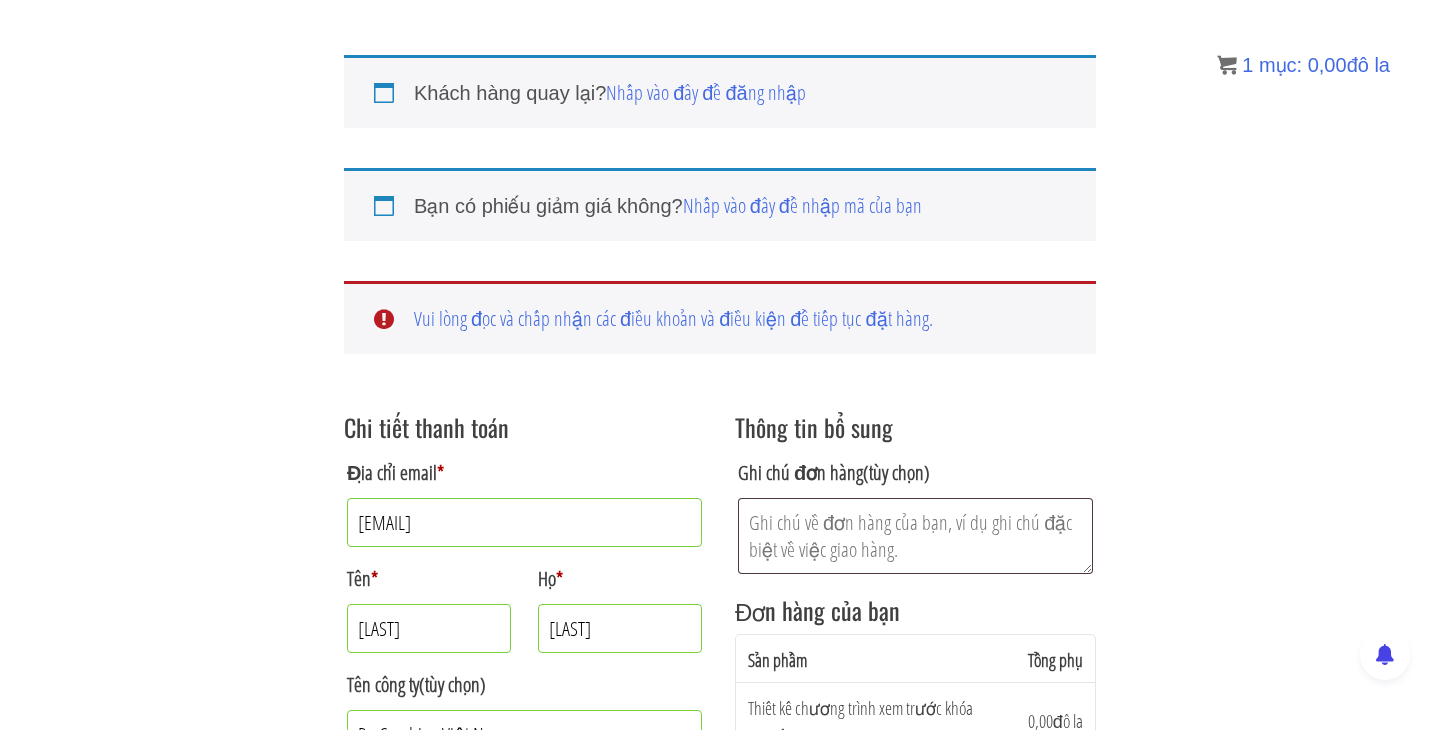 scroll, scrollTop: 175, scrollLeft: 0, axis: vertical 